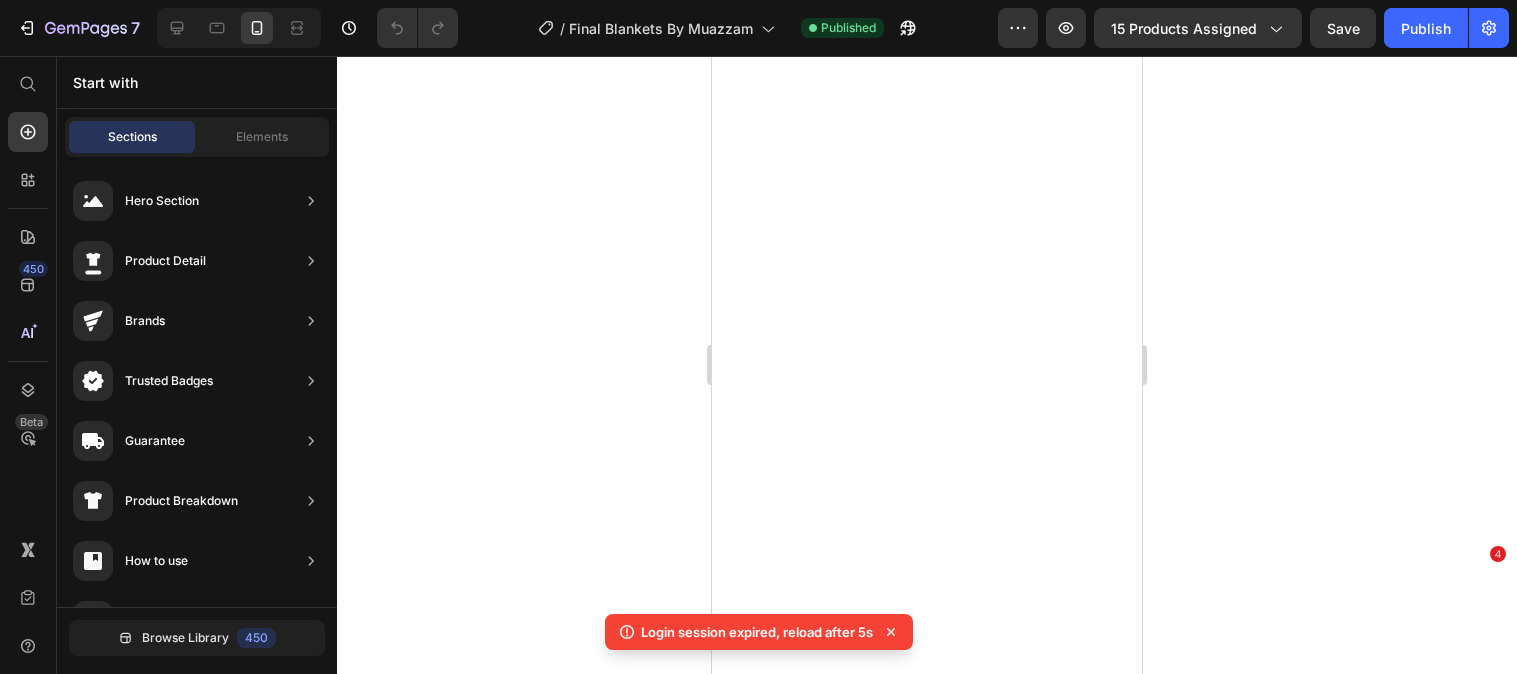 scroll, scrollTop: 0, scrollLeft: 0, axis: both 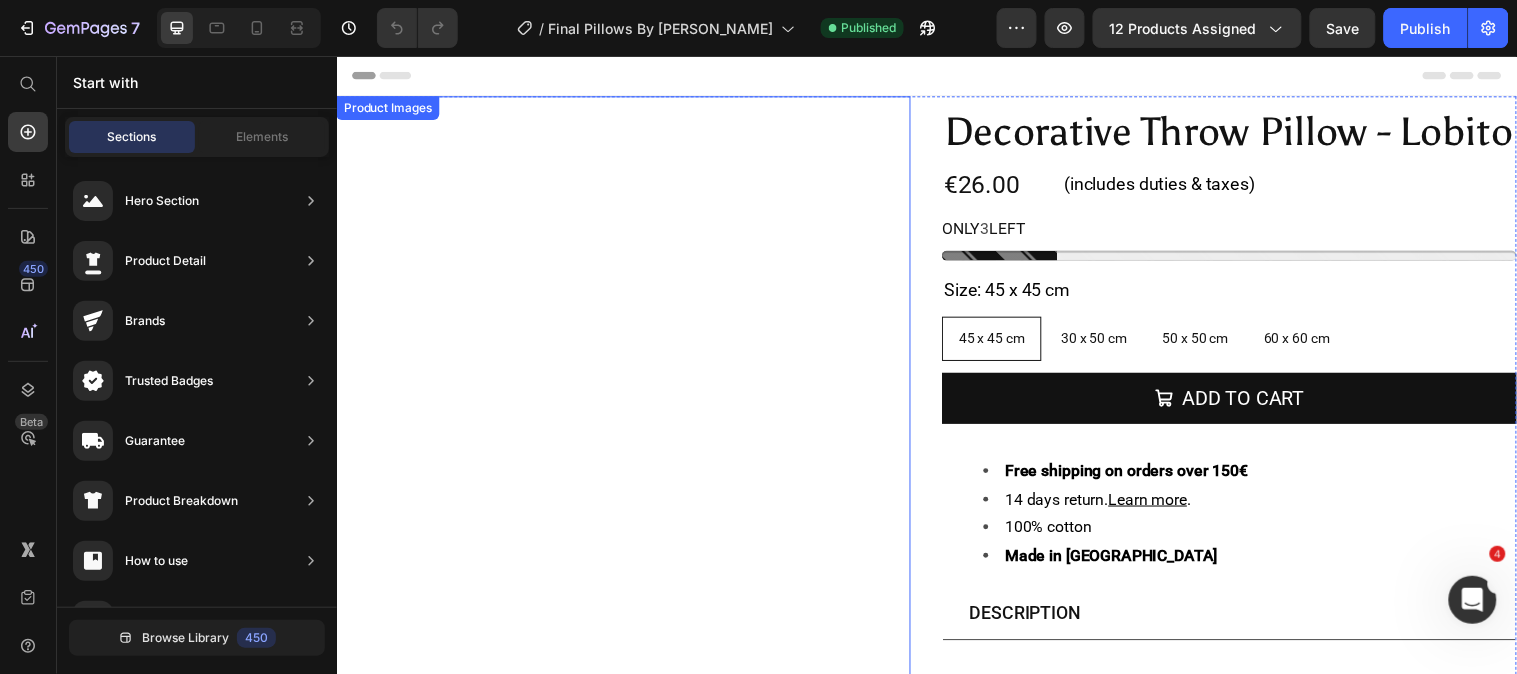 radio on "false" 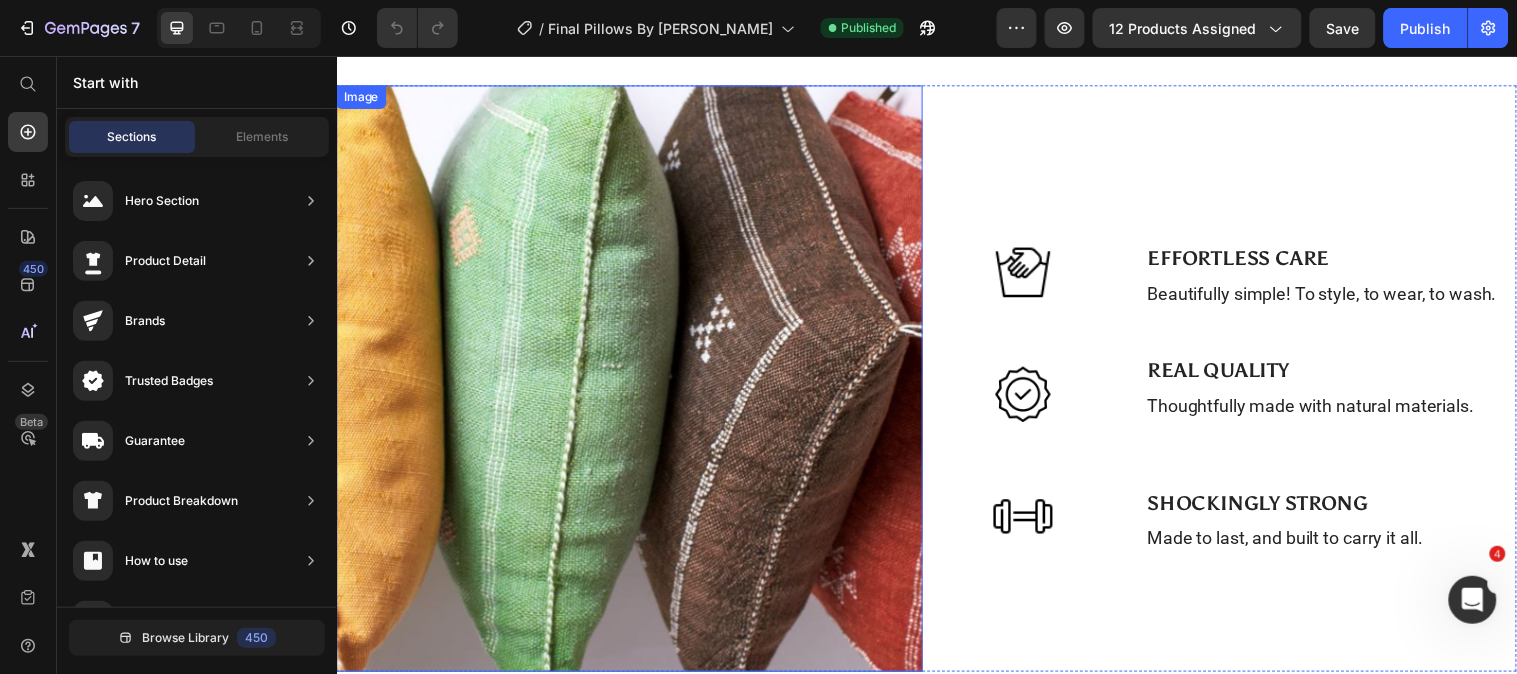 scroll, scrollTop: 745, scrollLeft: 0, axis: vertical 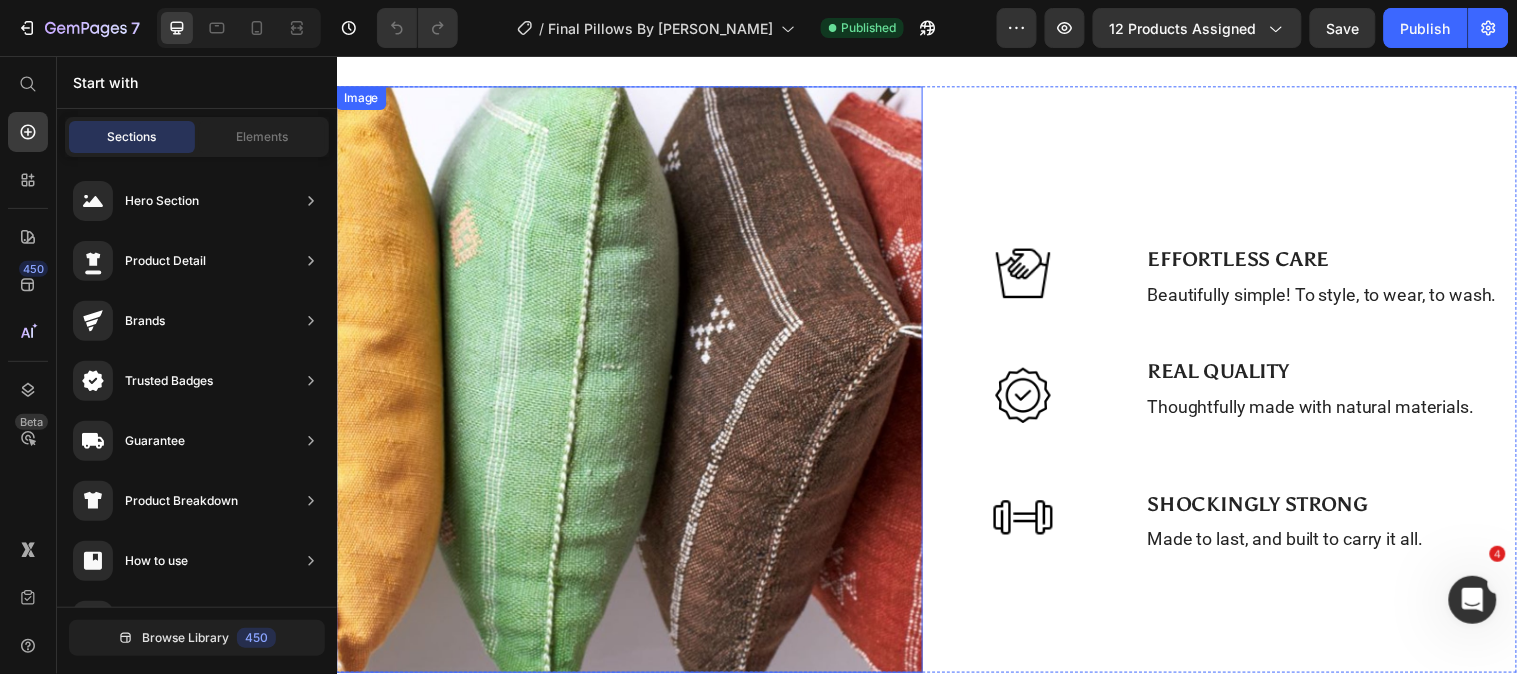 click at bounding box center [634, 384] 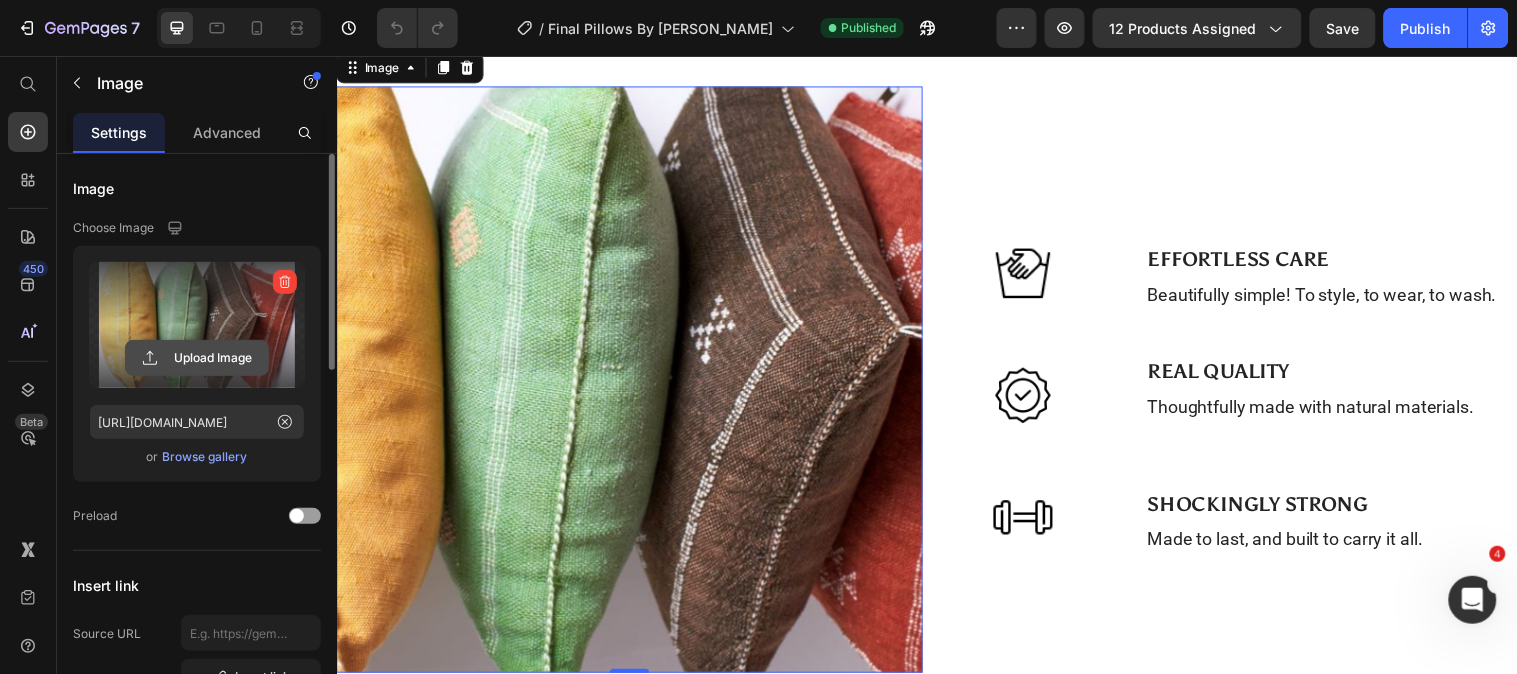 click 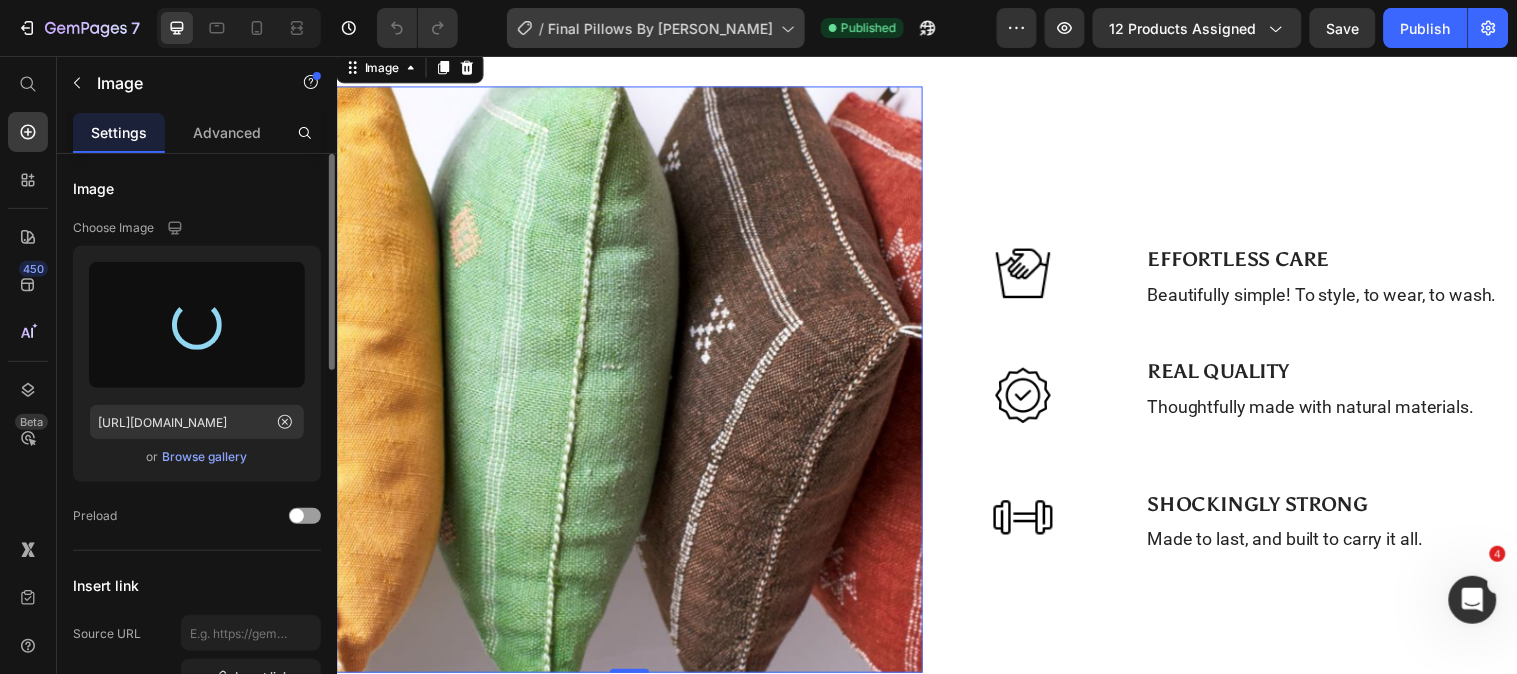 type on "https://cdn.shopify.com/s/files/1/0726/8492/9354/files/gempages_561586387925599013-6366ef51-b417-469a-9e74-7f3cf274df76.jpg" 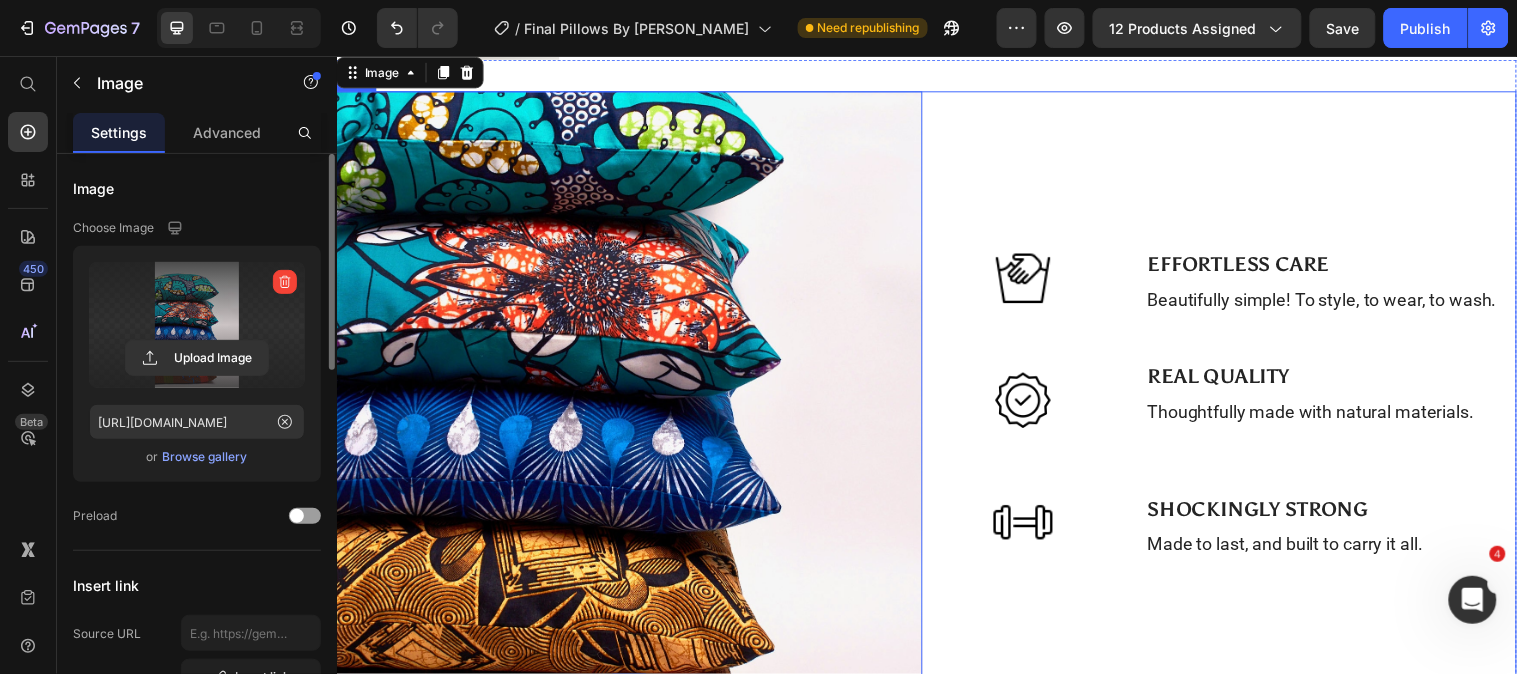scroll, scrollTop: 727, scrollLeft: 0, axis: vertical 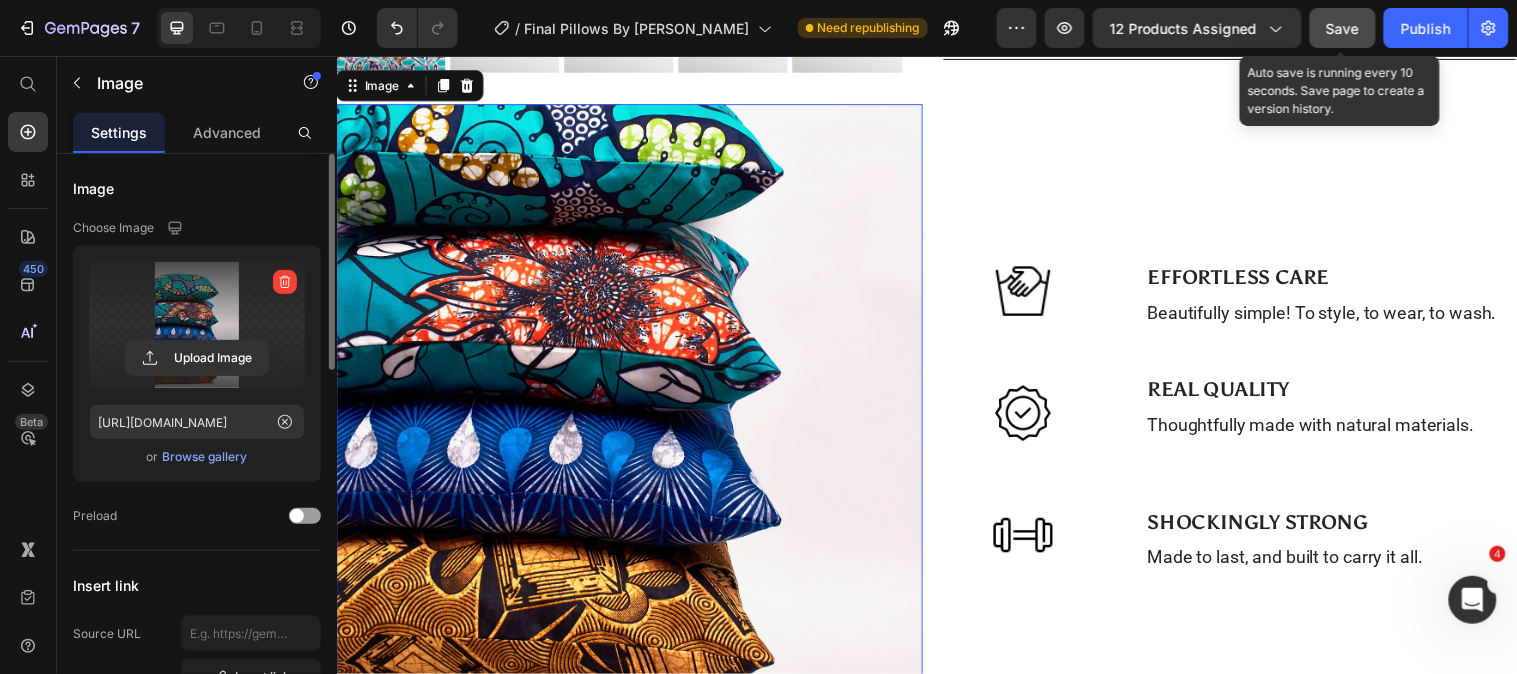 click on "Save" at bounding box center (1343, 28) 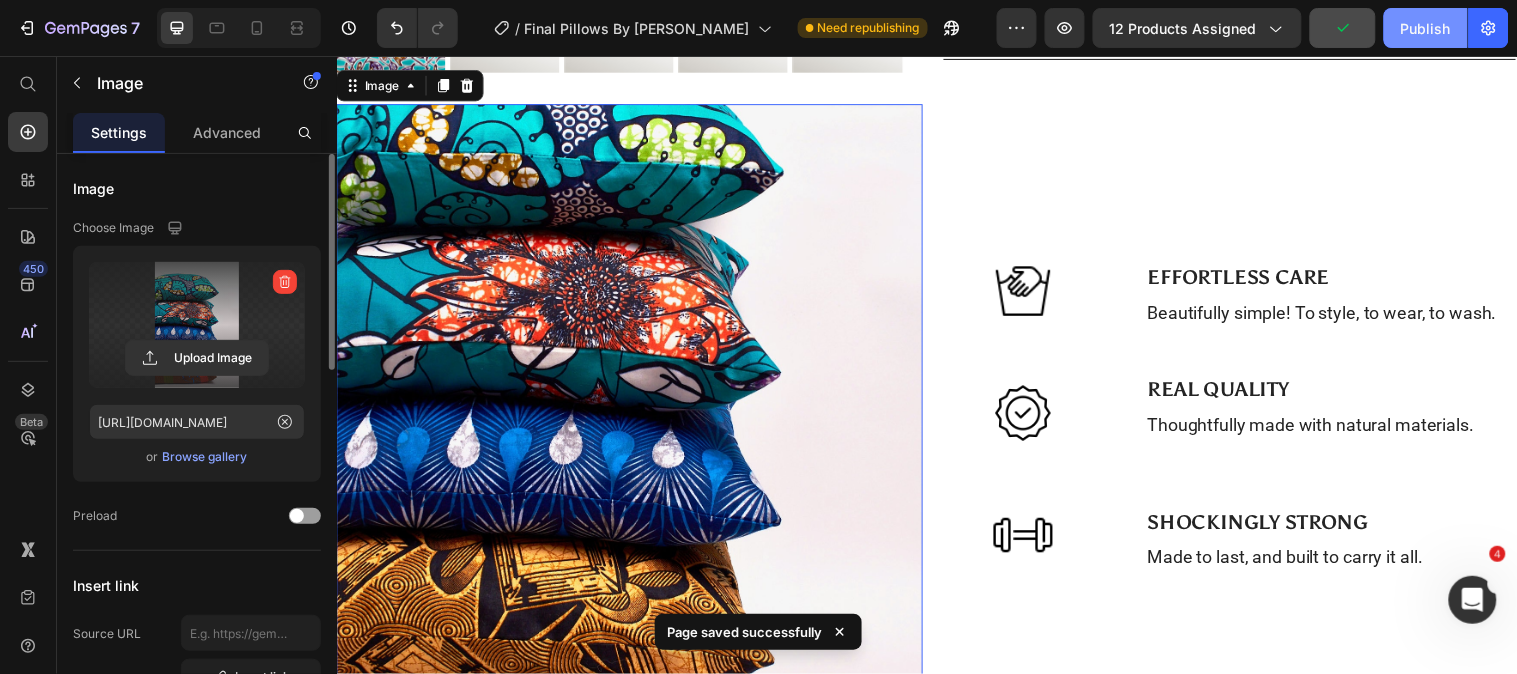 click on "Publish" at bounding box center (1426, 28) 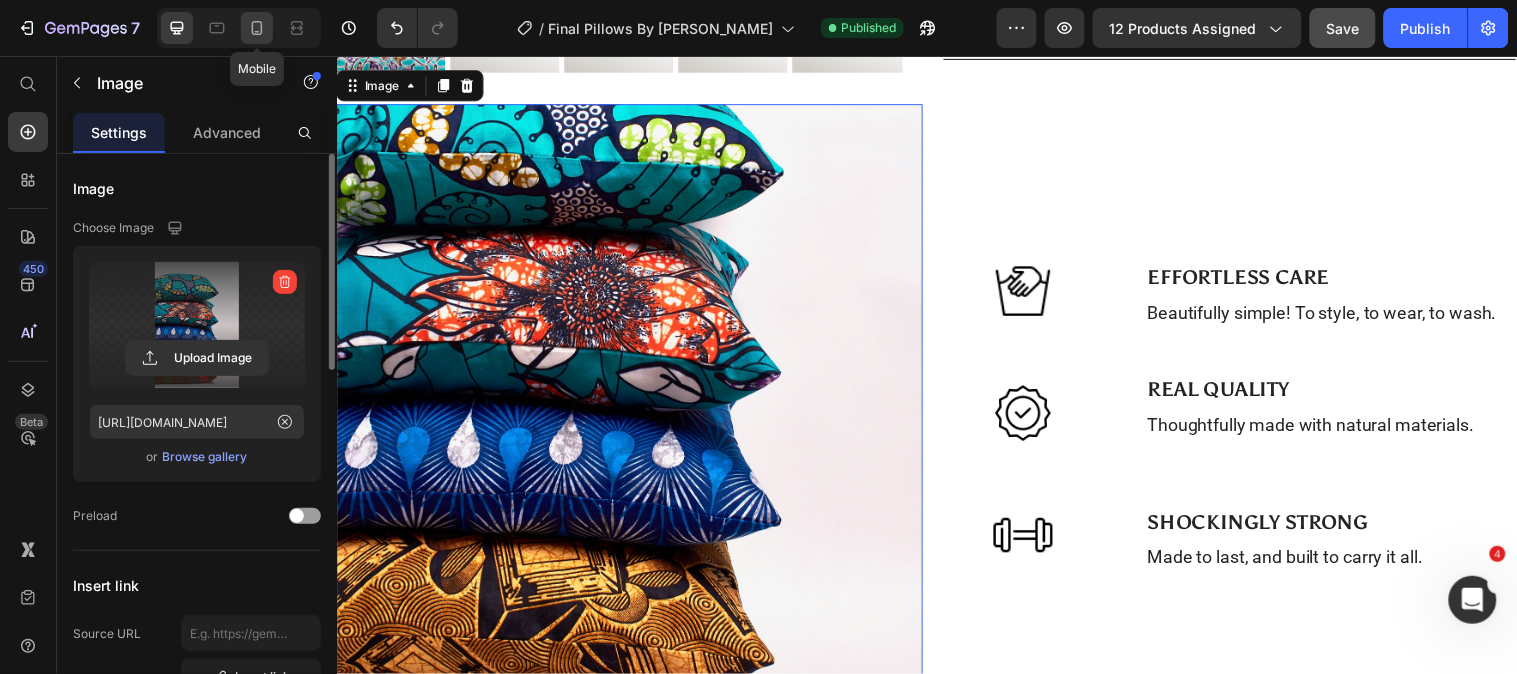 click 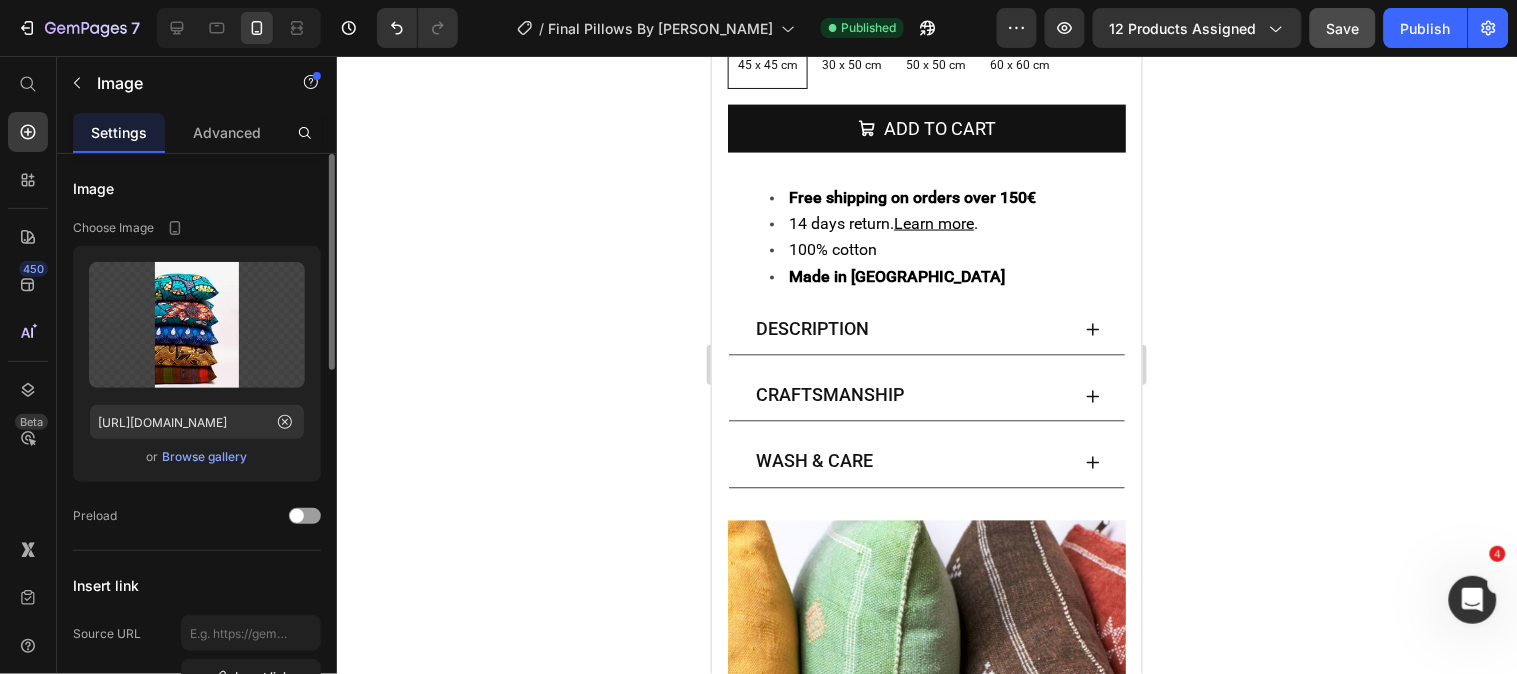 radio on "true" 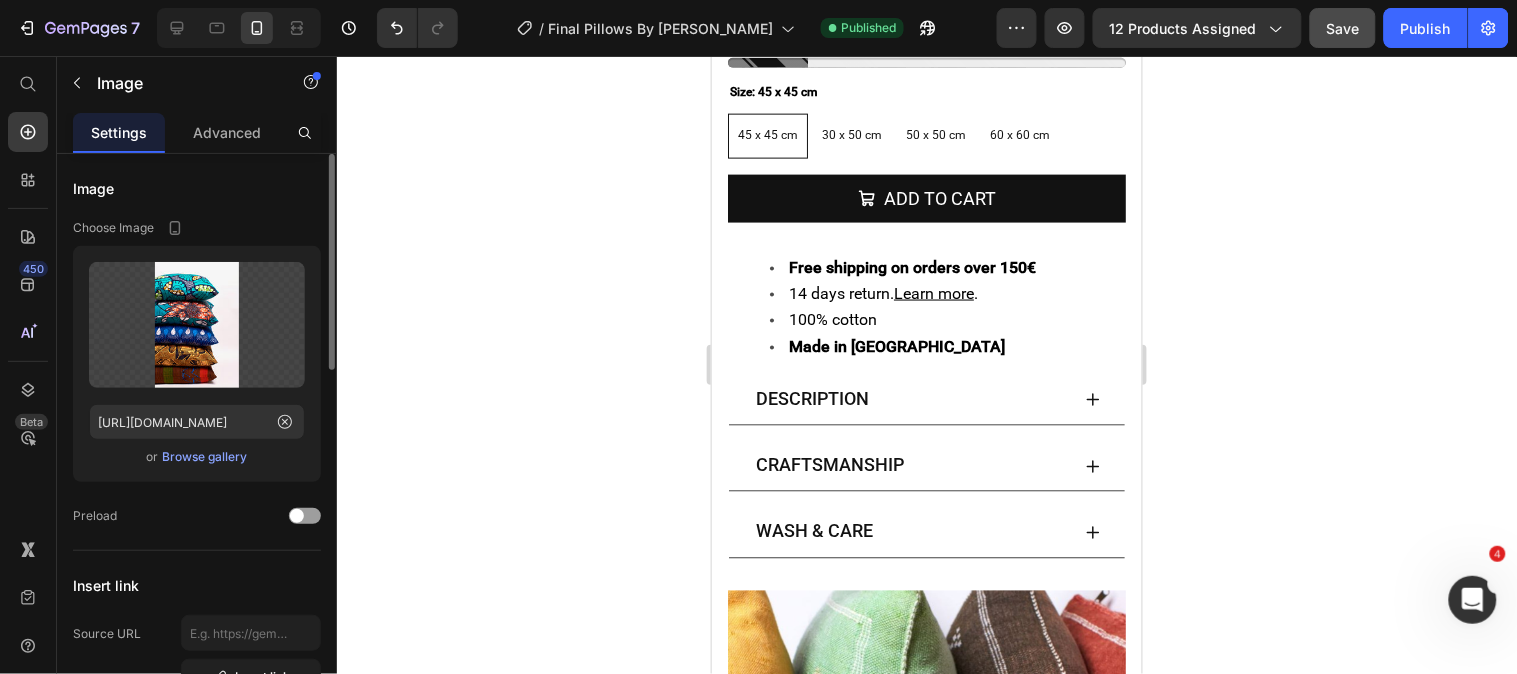 drag, startPoint x: 708, startPoint y: 367, endPoint x: 618, endPoint y: 367, distance: 90 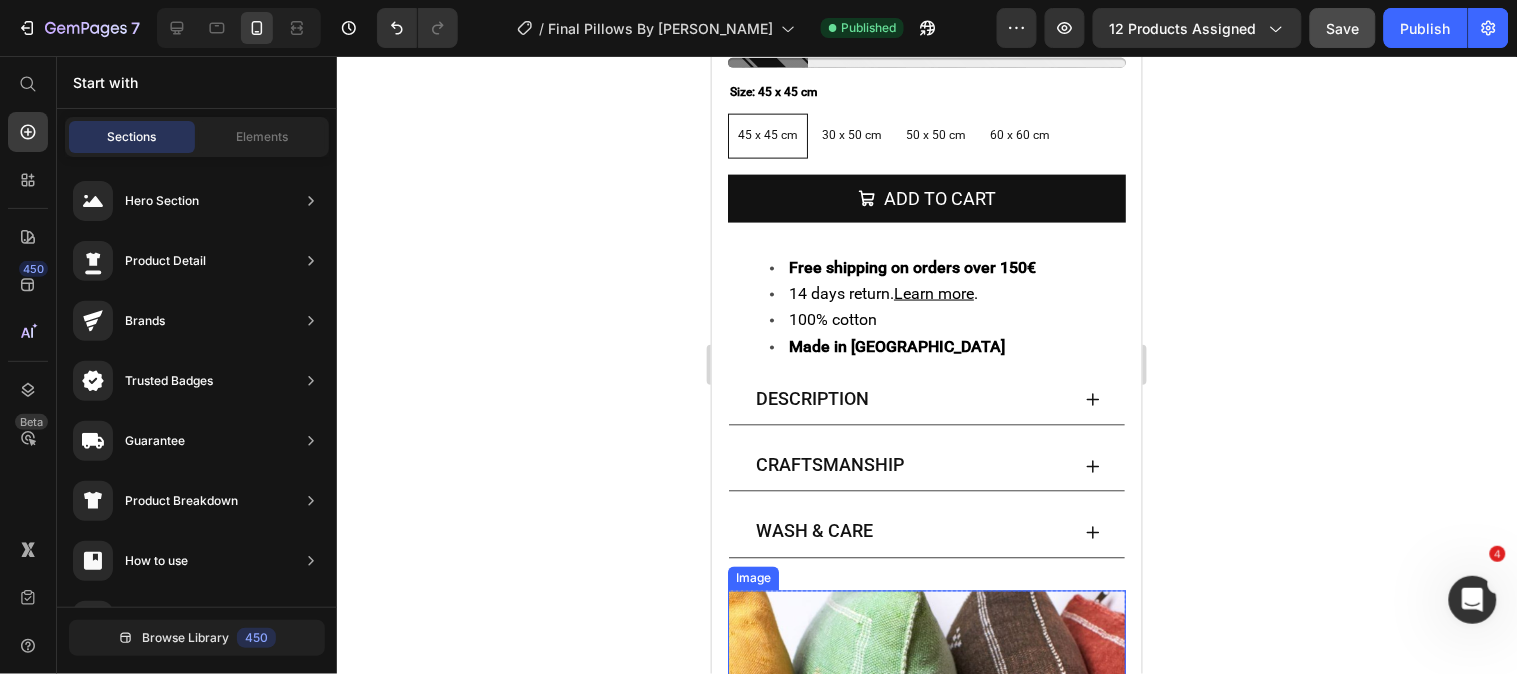 click at bounding box center (926, 789) 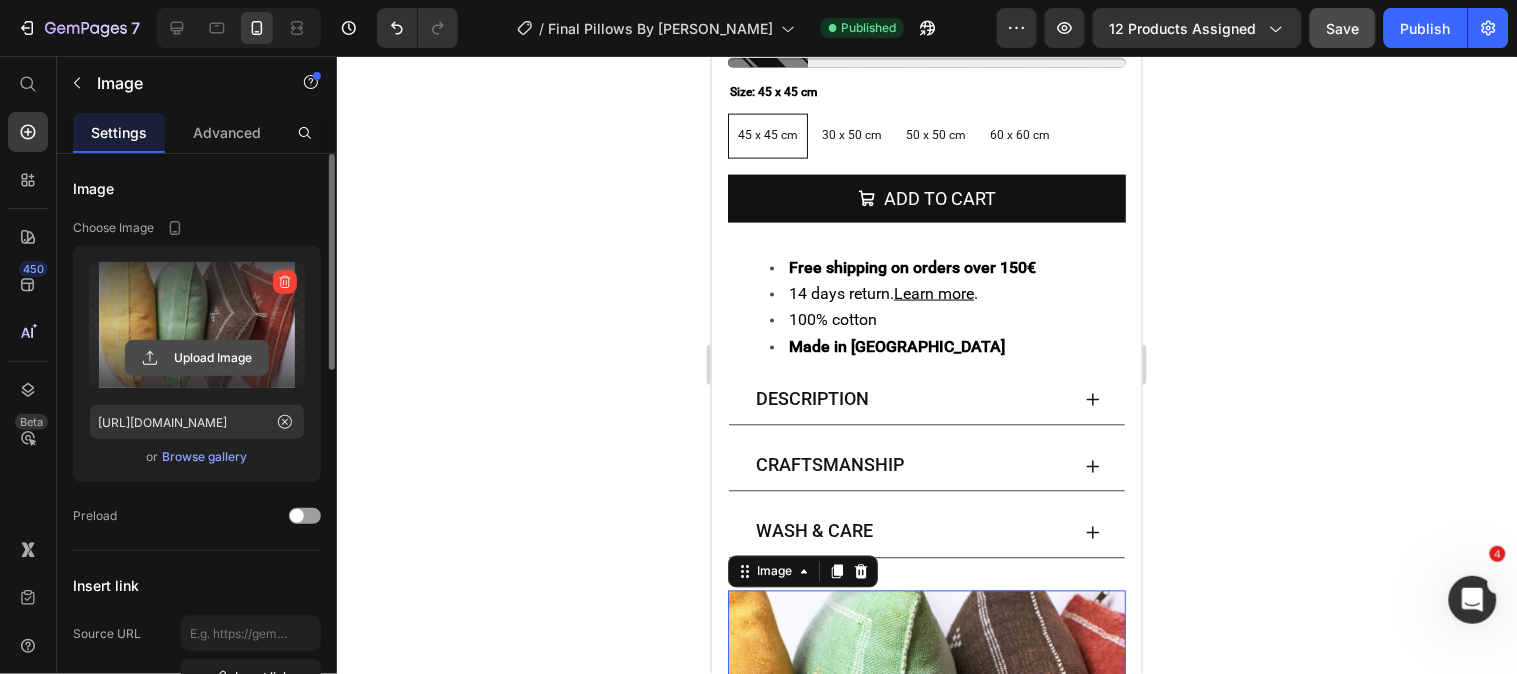 click 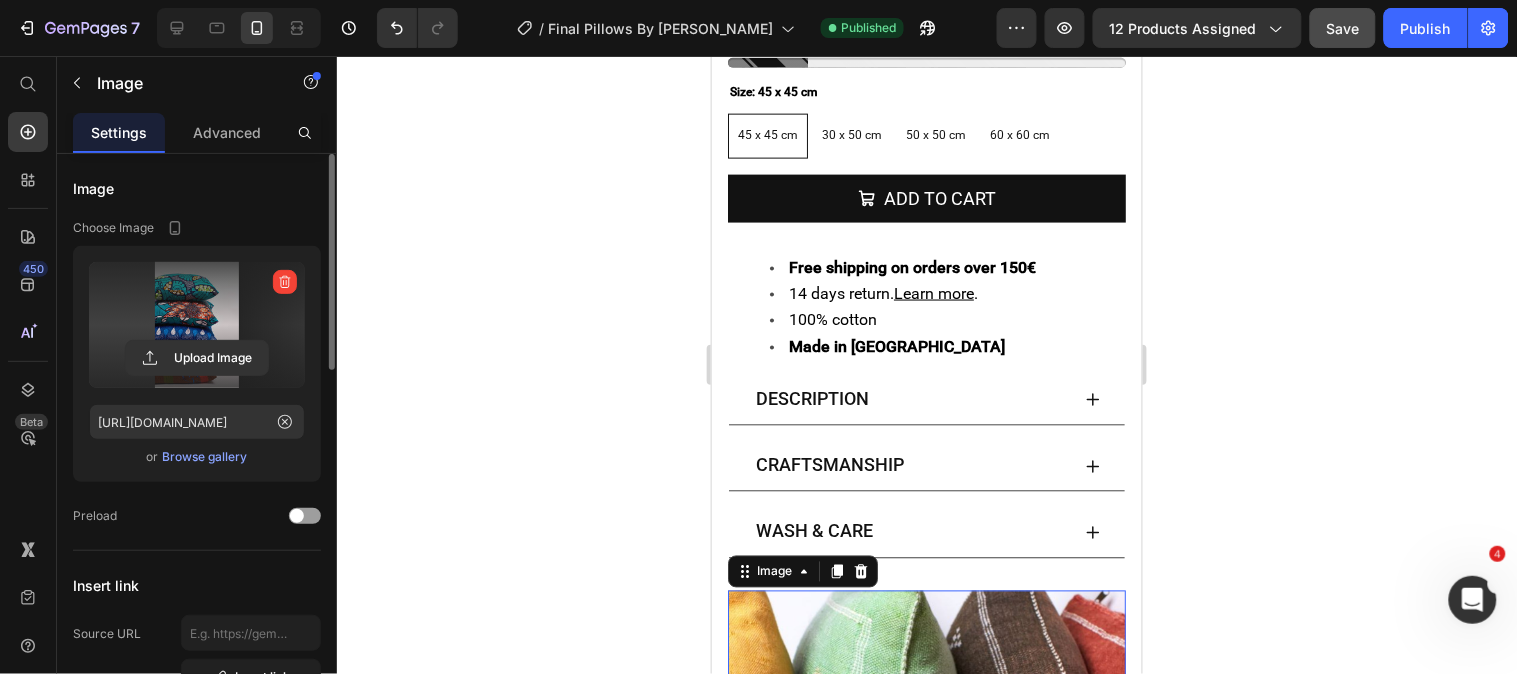 type on "https://cdn.shopify.com/s/files/1/0726/8492/9354/files/gempages_561586387925599013-6366ef51-b417-469a-9e74-7f3cf274df76.jpg" 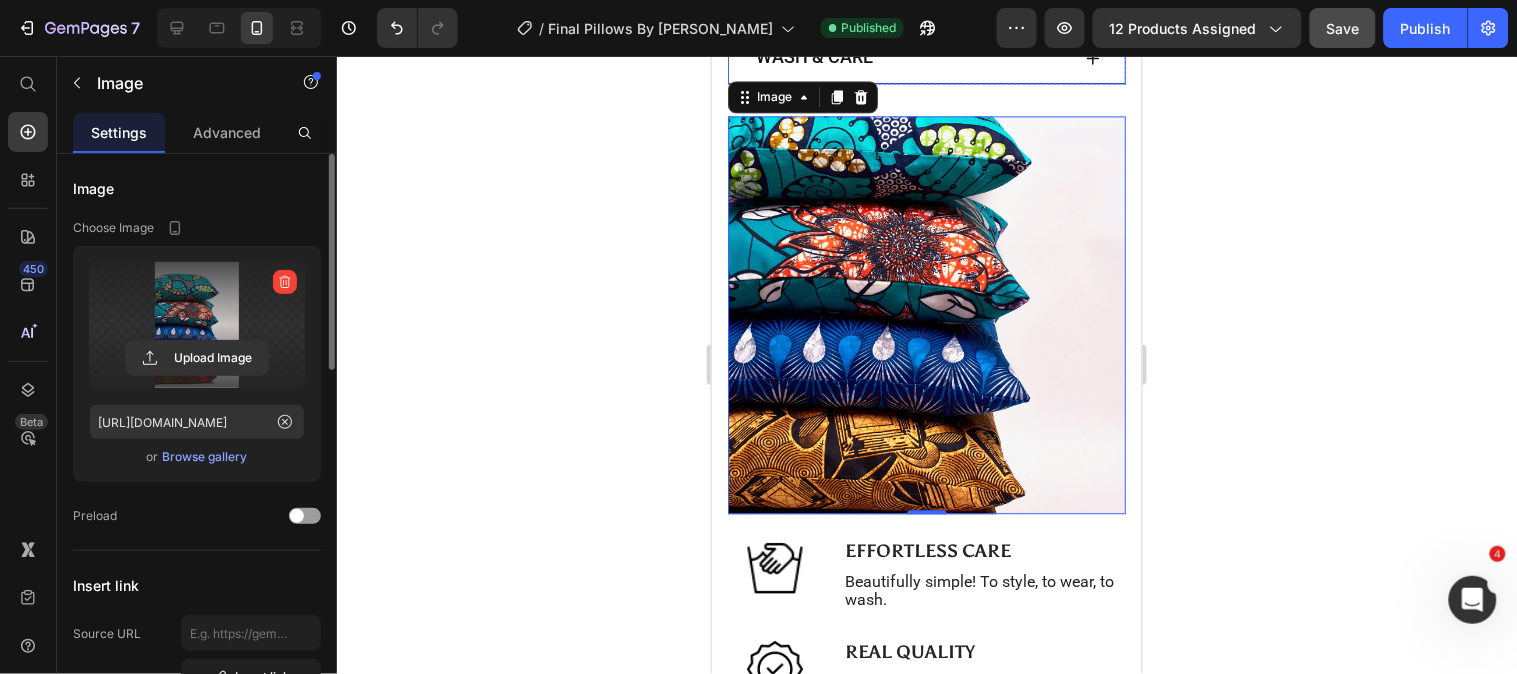 scroll, scrollTop: 1133, scrollLeft: 0, axis: vertical 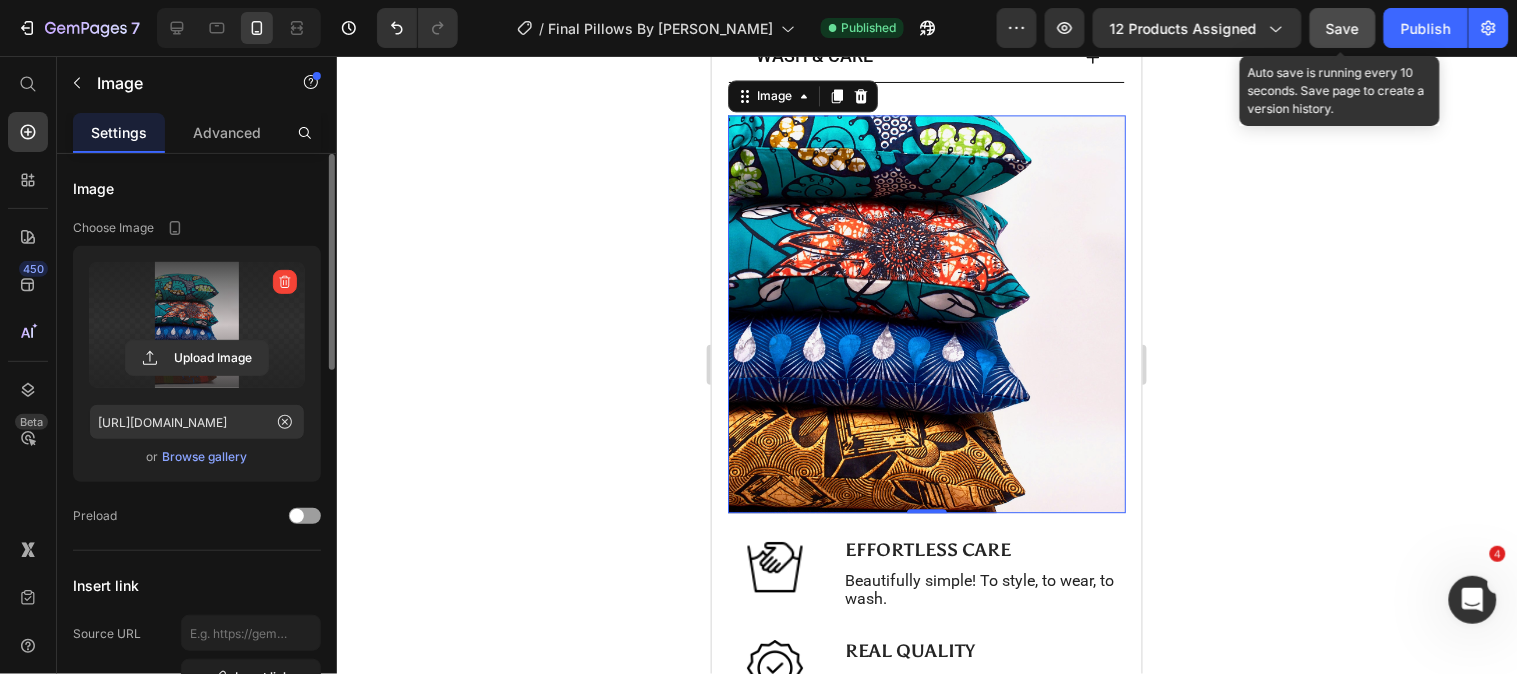 click on "Save" at bounding box center (1343, 28) 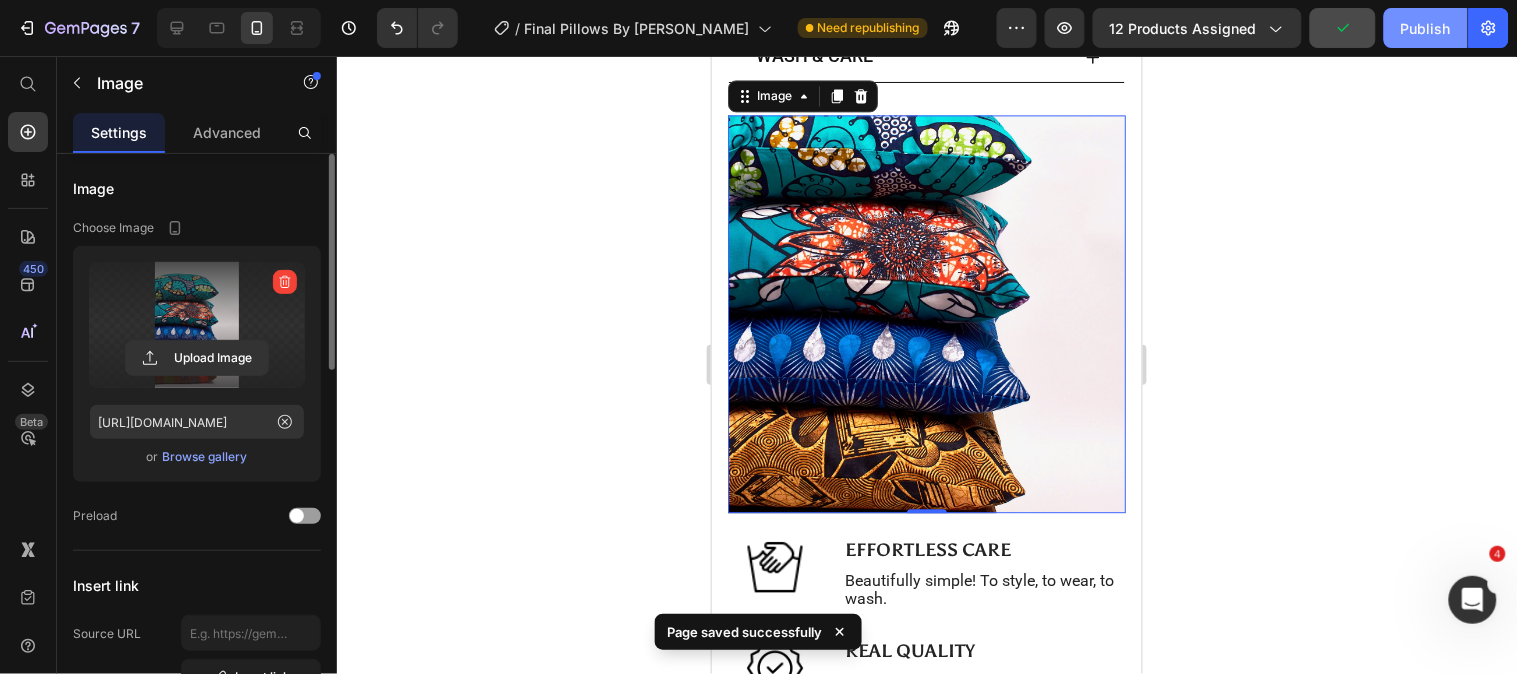 click on "Publish" at bounding box center [1426, 28] 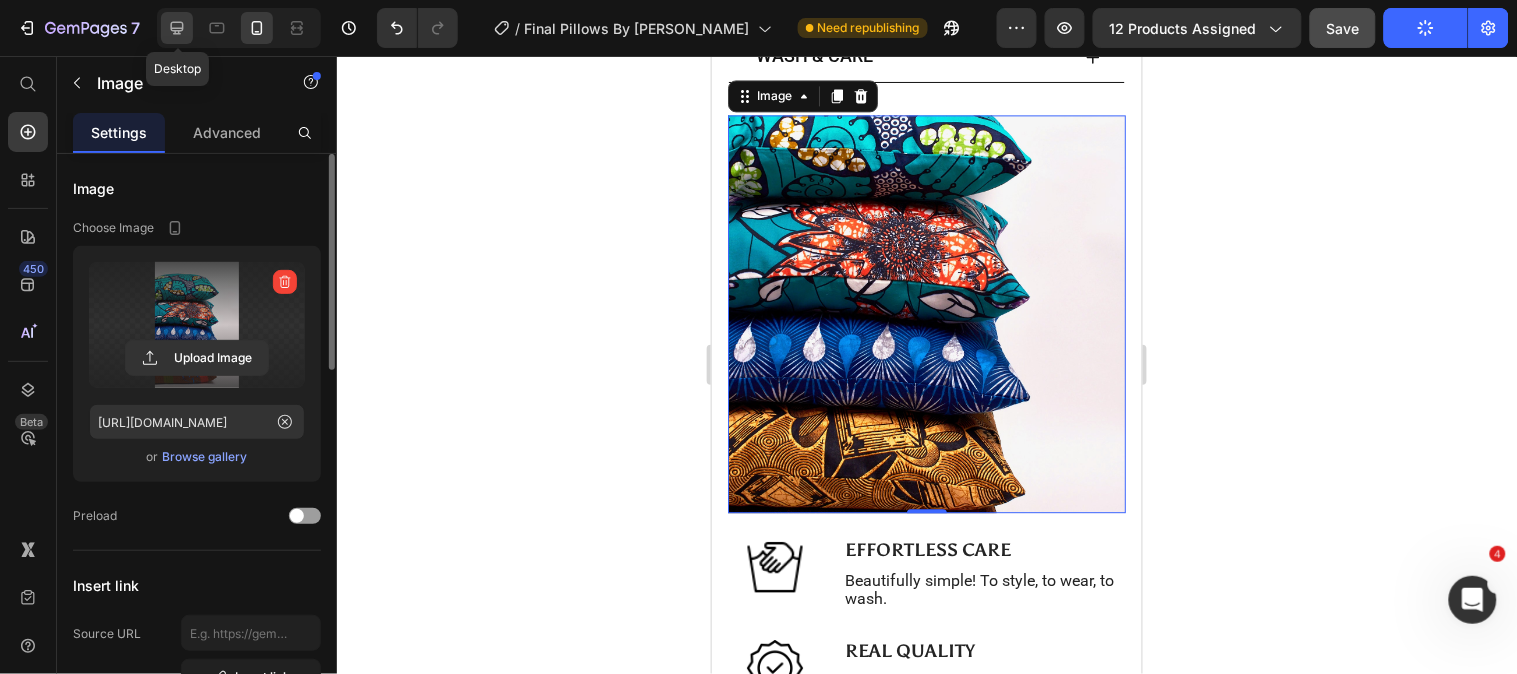 click 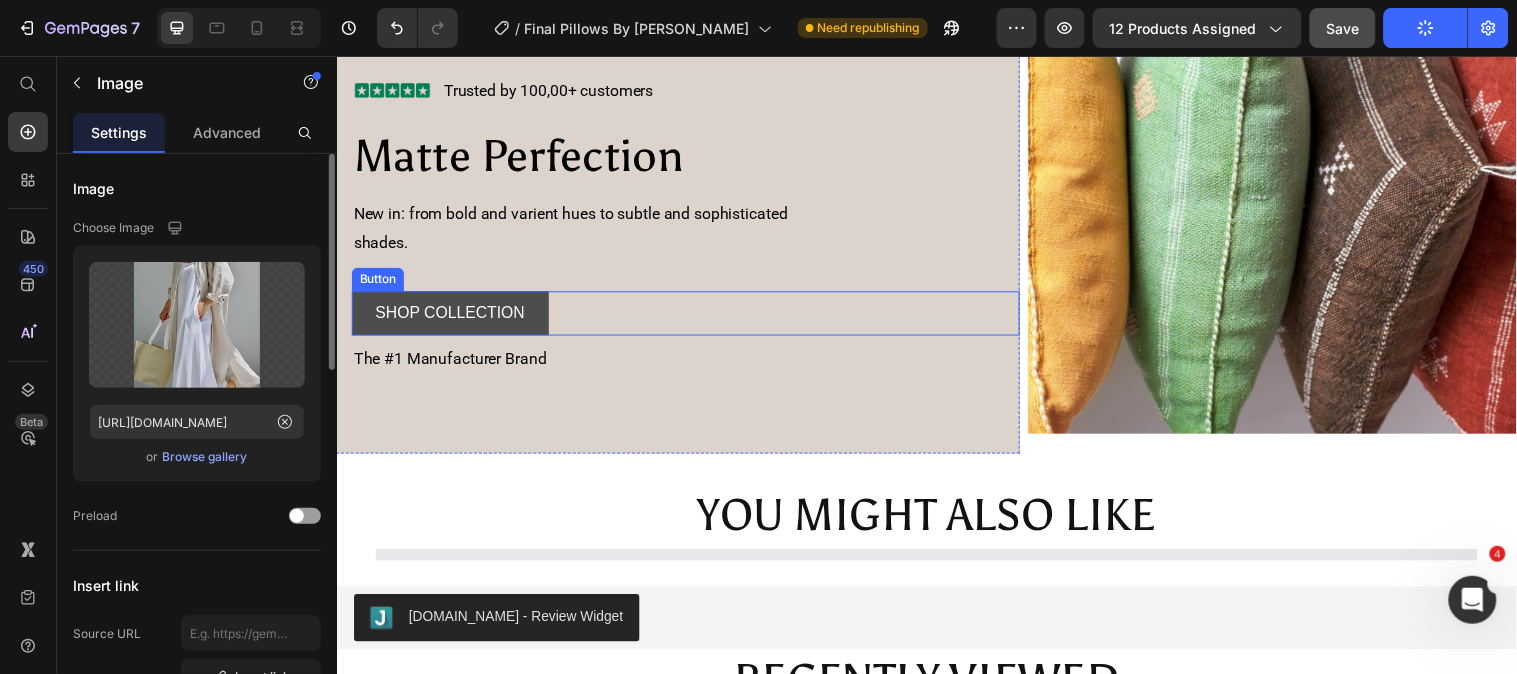 scroll, scrollTop: 1450, scrollLeft: 0, axis: vertical 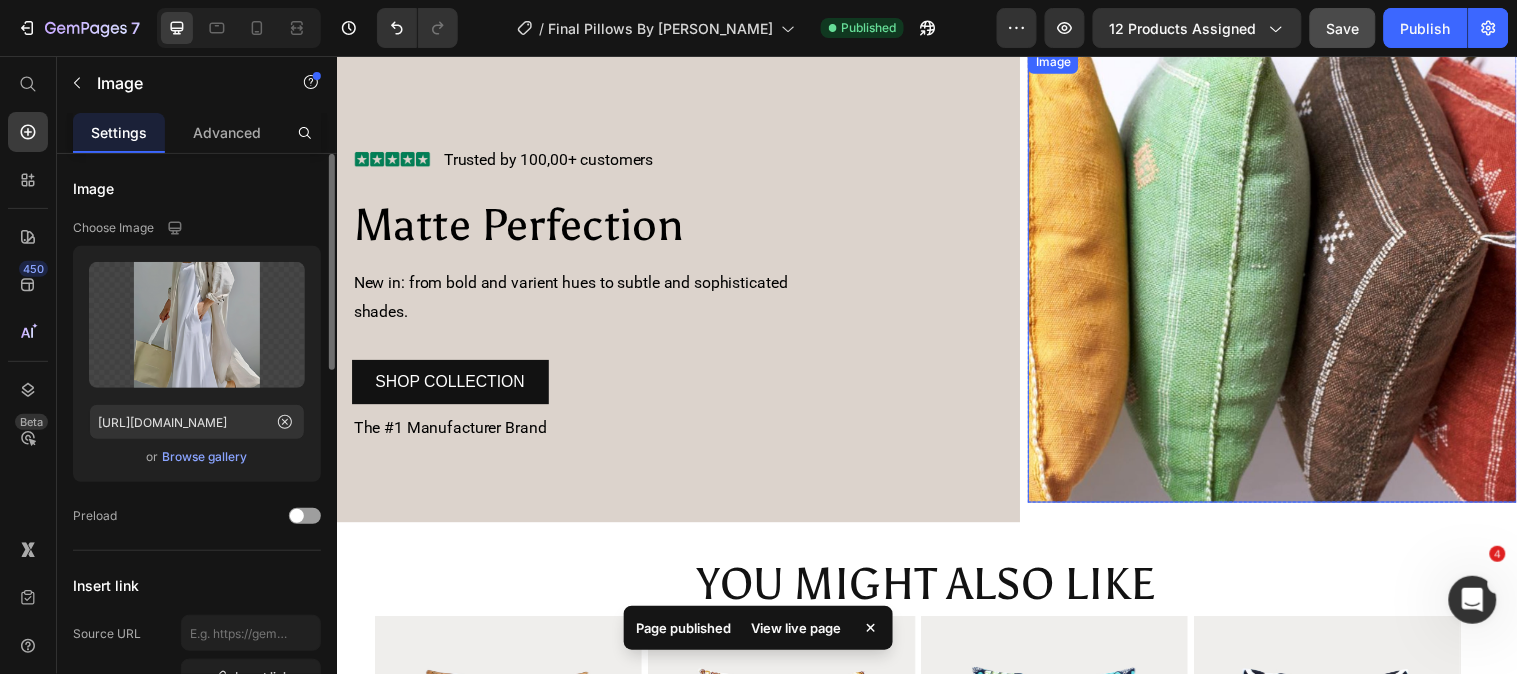 click at bounding box center [1287, 279] 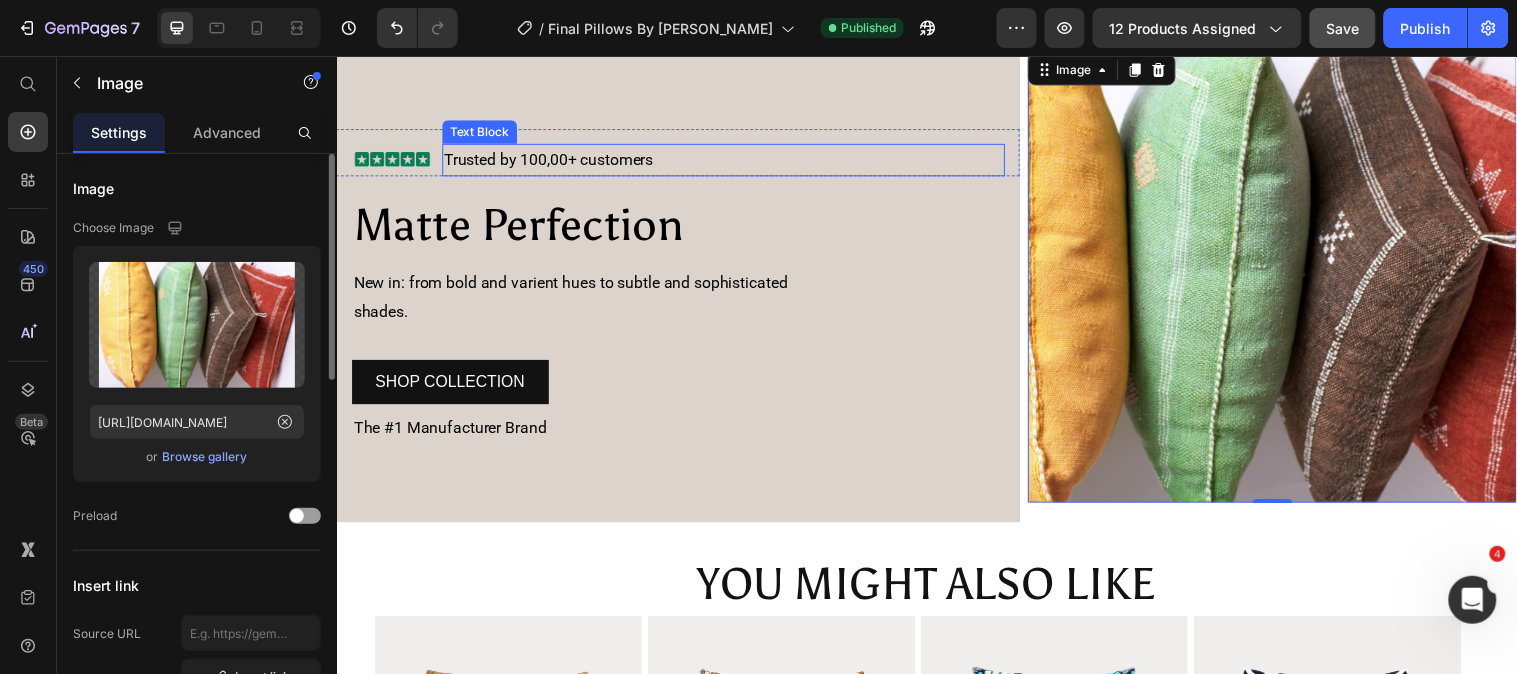 click on "Trusted by 100,00+ customers" at bounding box center (552, 159) 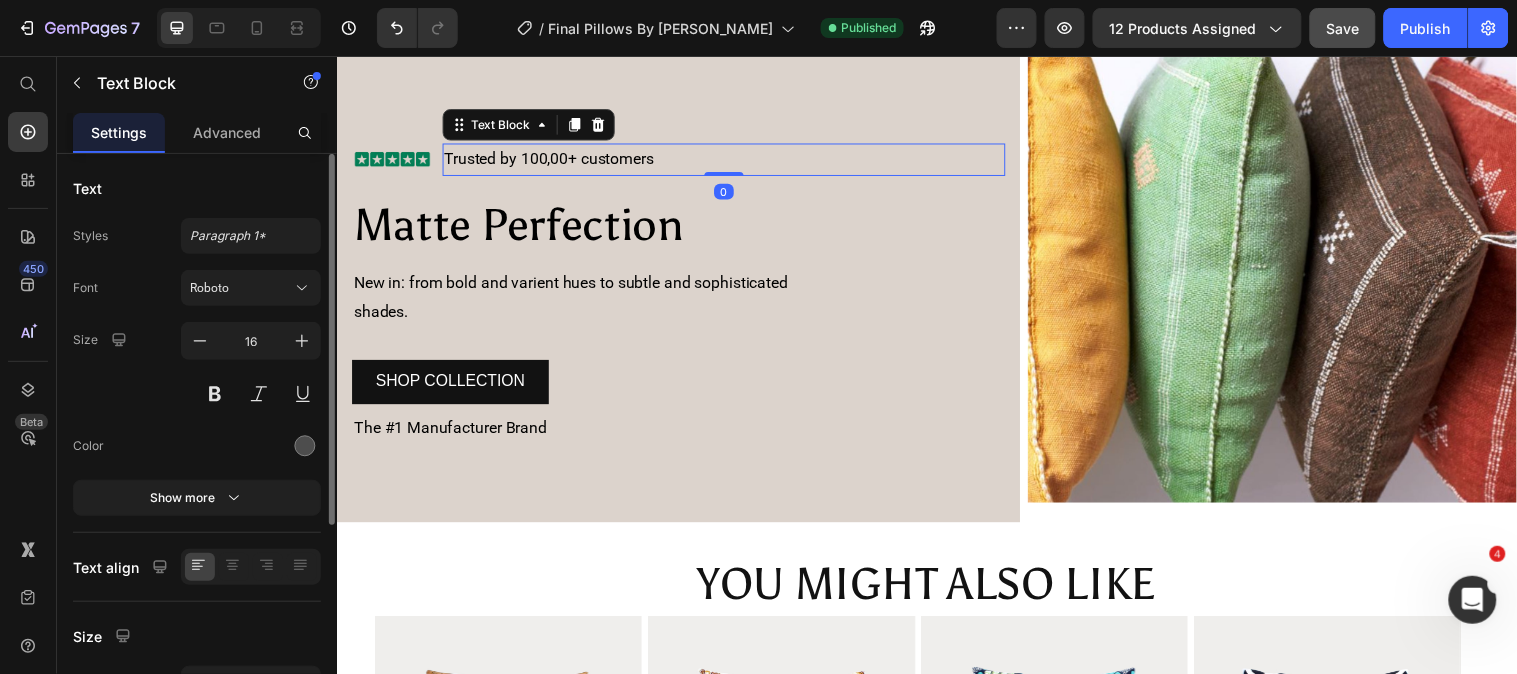 click on "Trusted by 100,00+ customers" at bounding box center (552, 159) 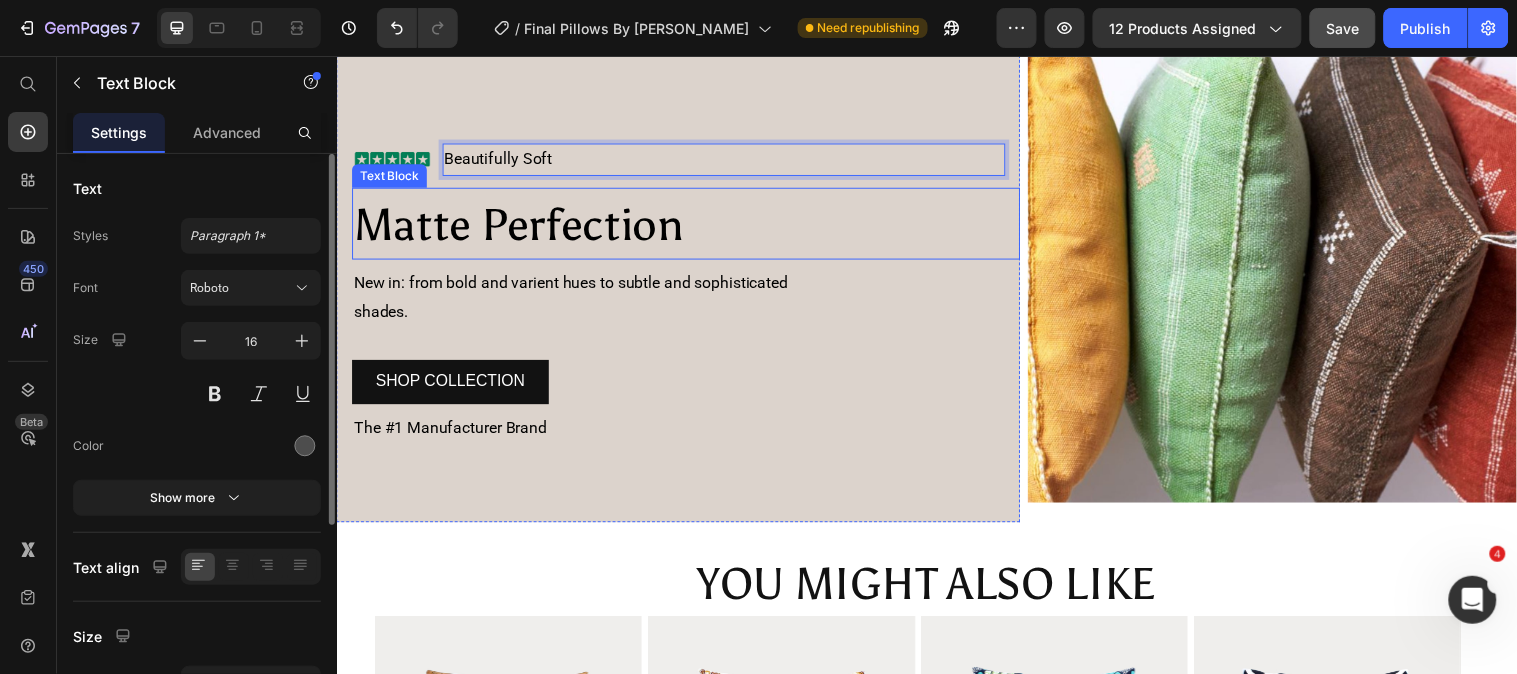 click on "Matte Perfection" at bounding box center [521, 226] 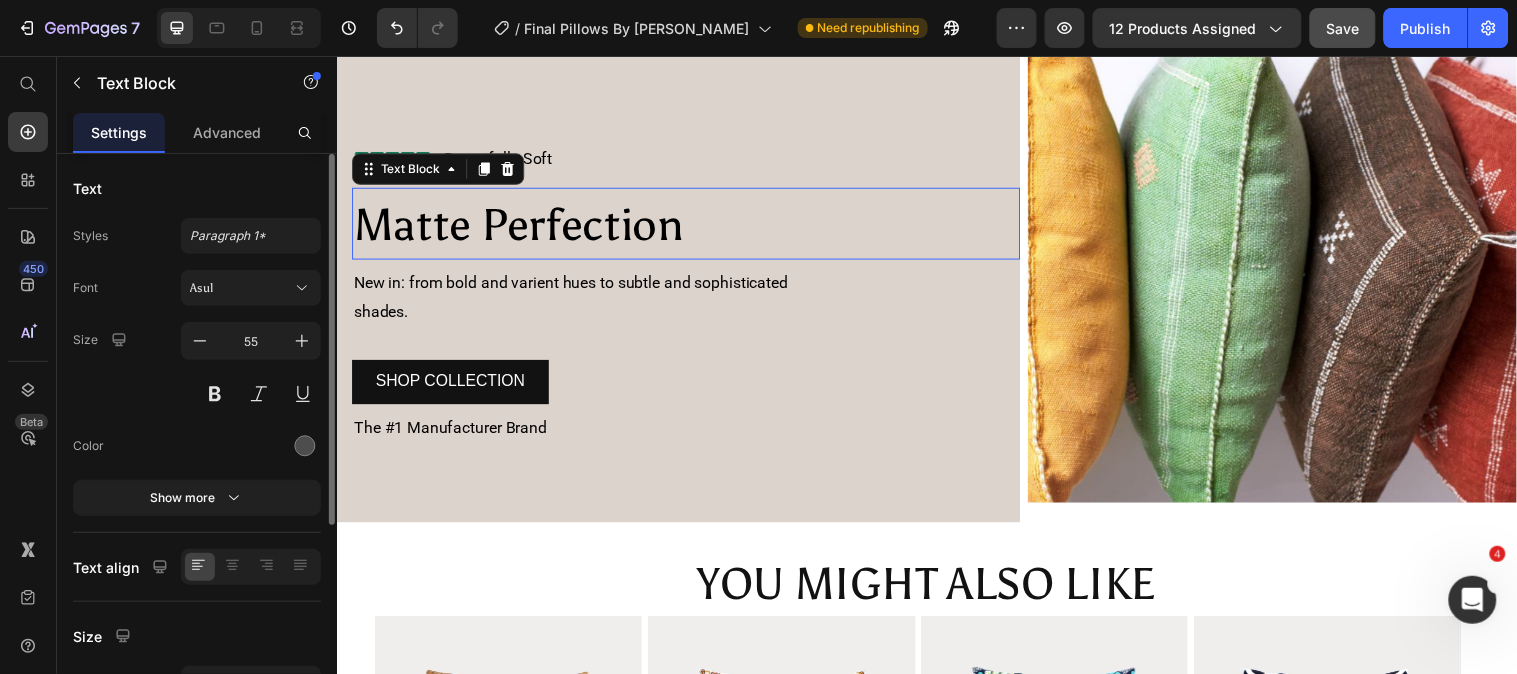 click on "Matte Perfection" at bounding box center (521, 226) 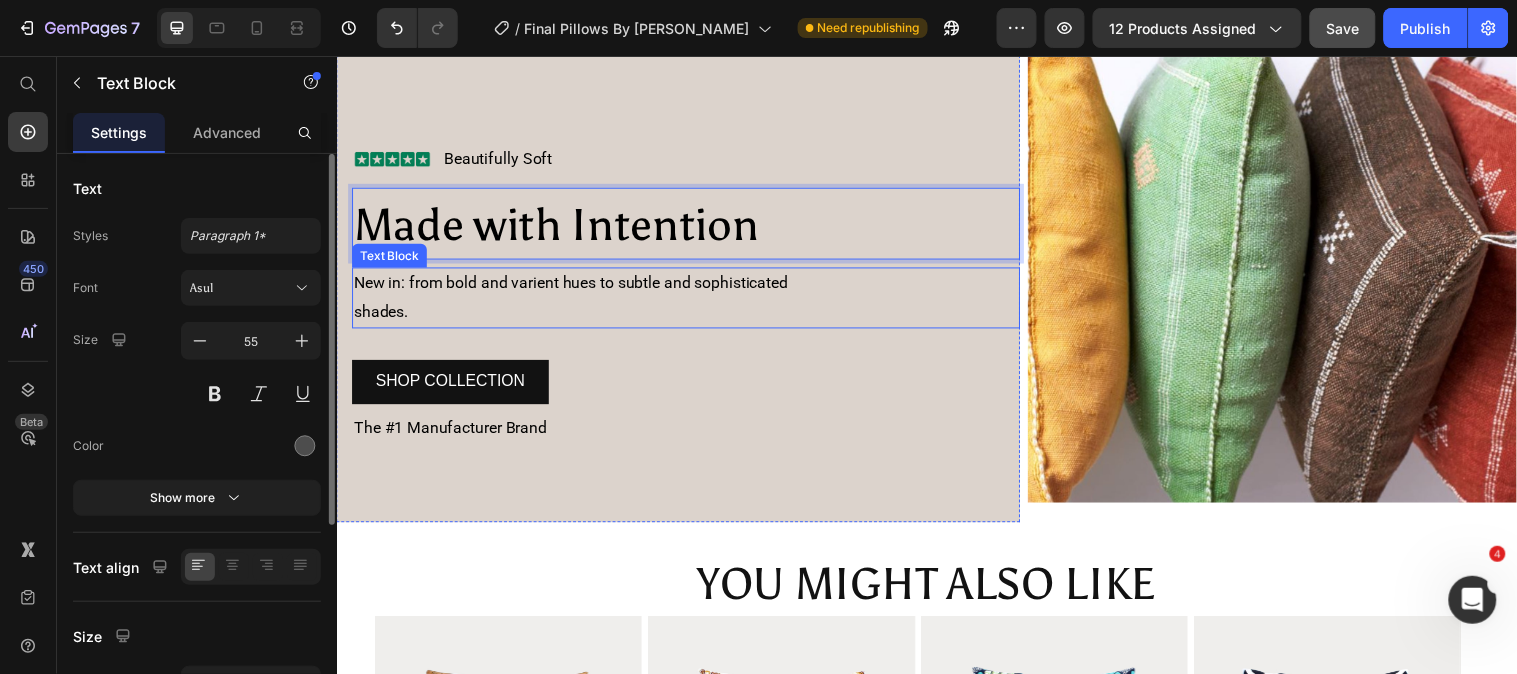 click on "New in: from bold and varient hues to subtle and sophisticated" at bounding box center (574, 285) 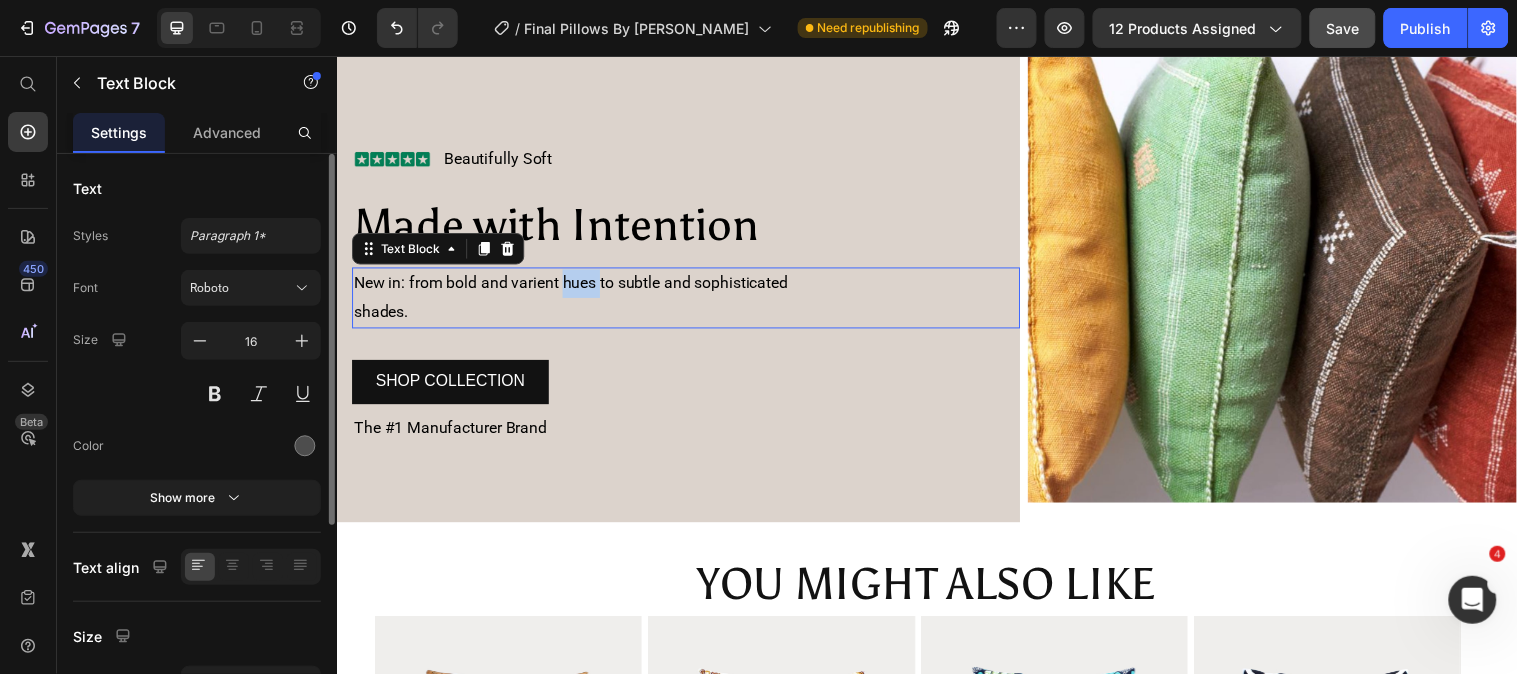 click on "New in: from bold and varient hues to subtle and sophisticated" at bounding box center [574, 285] 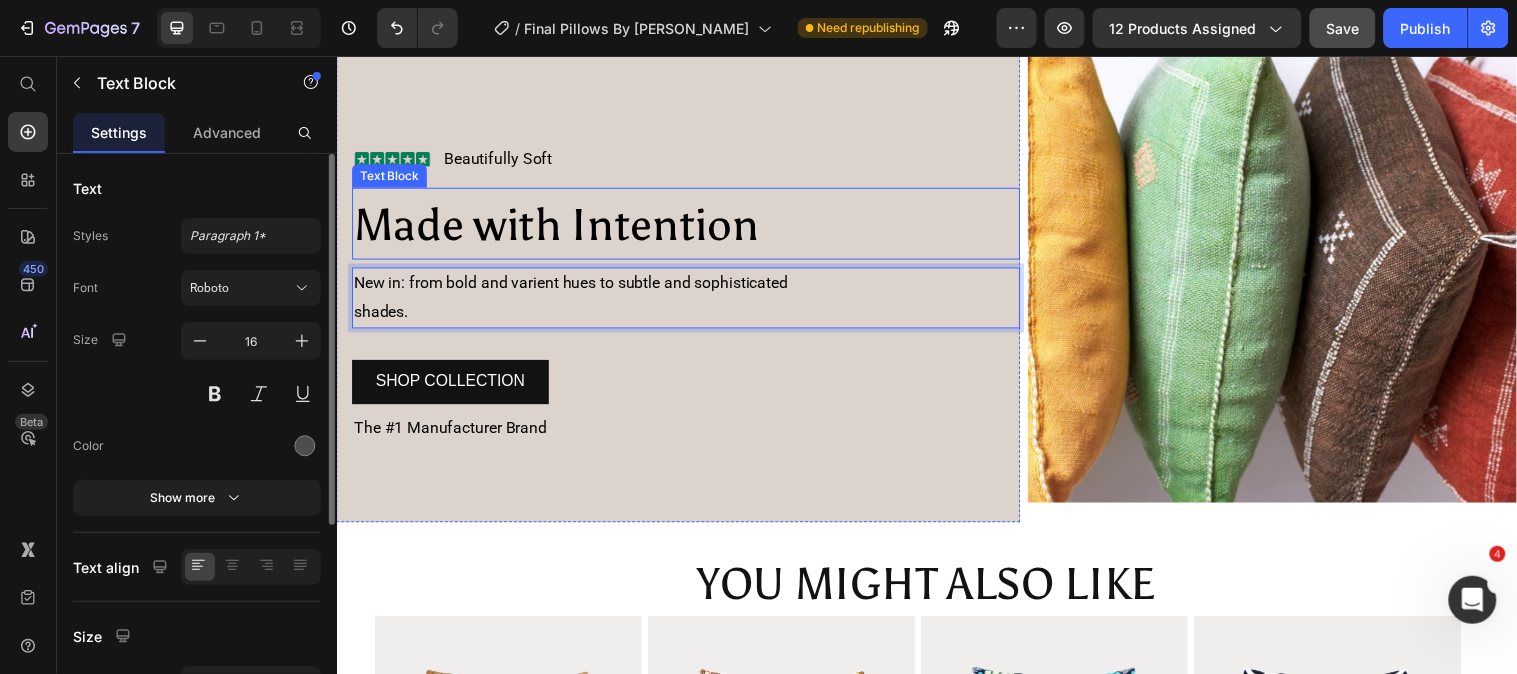 click on "Made with Intention" at bounding box center (559, 226) 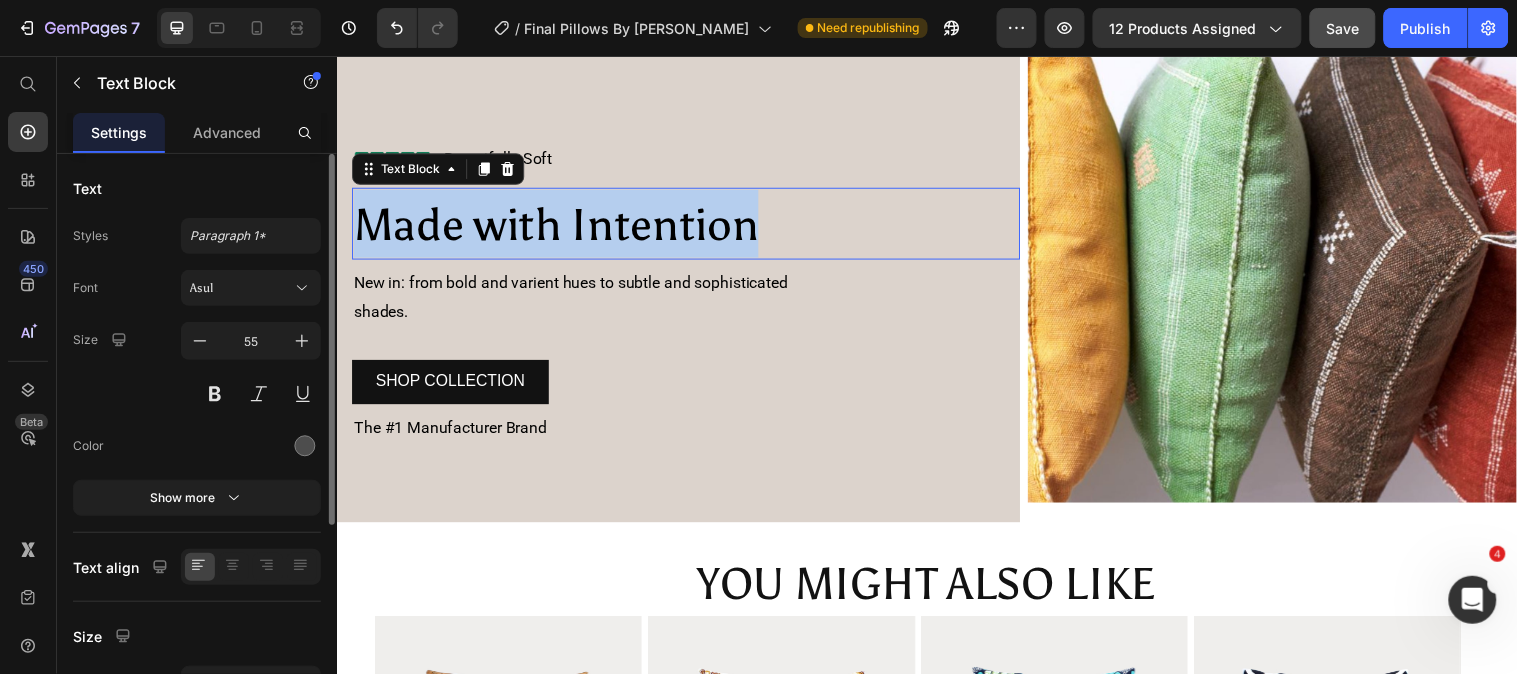 click on "Made with Intention" at bounding box center [559, 226] 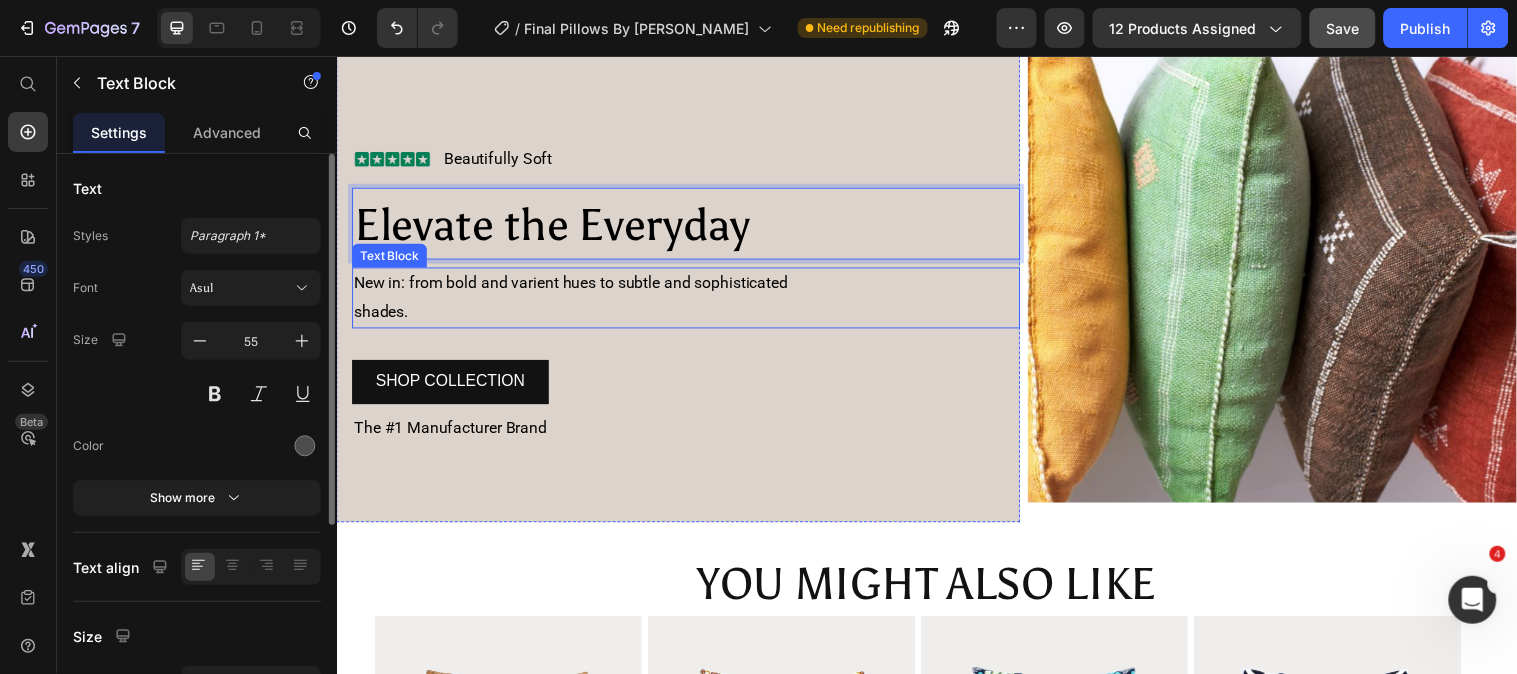 click on "New in: from bold and varient hues to subtle and sophisticated" at bounding box center (574, 285) 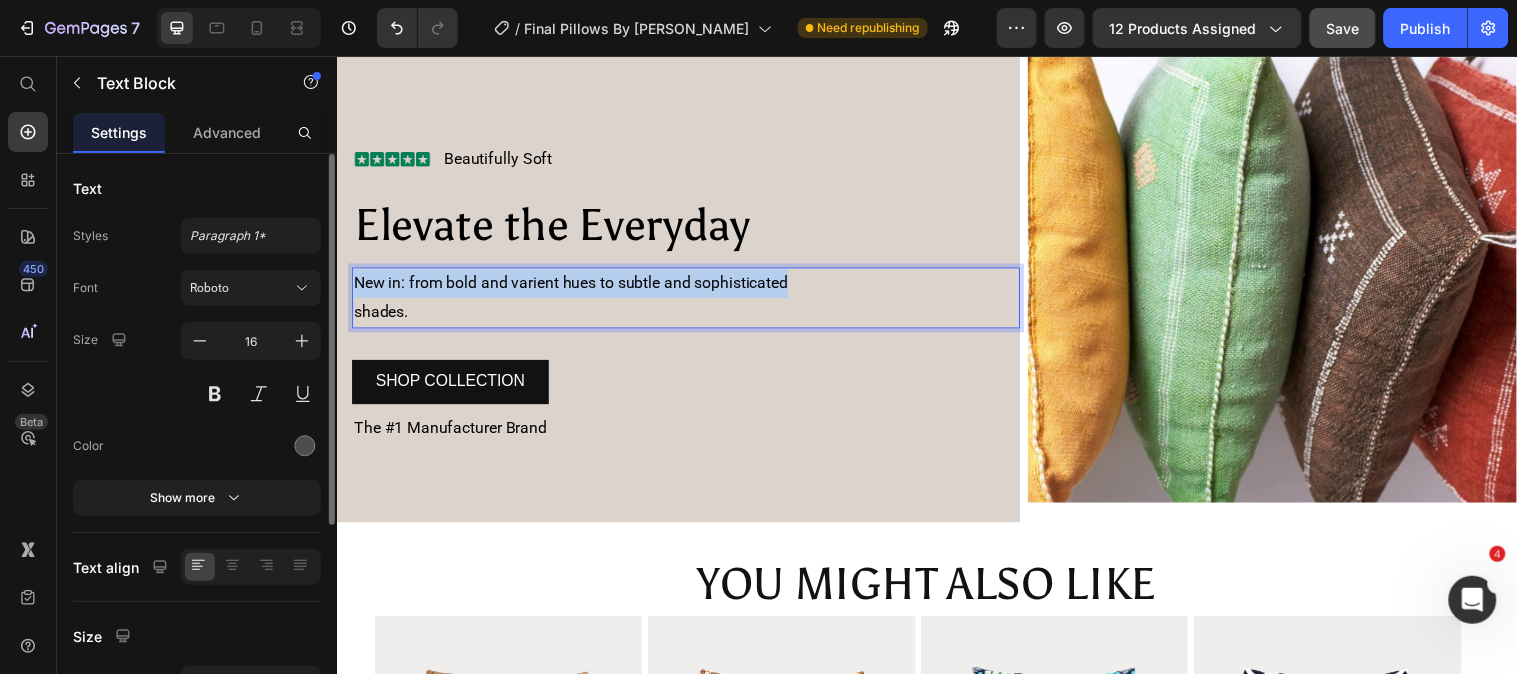 click on "New in: from bold and varient hues to subtle and sophisticated" at bounding box center [574, 285] 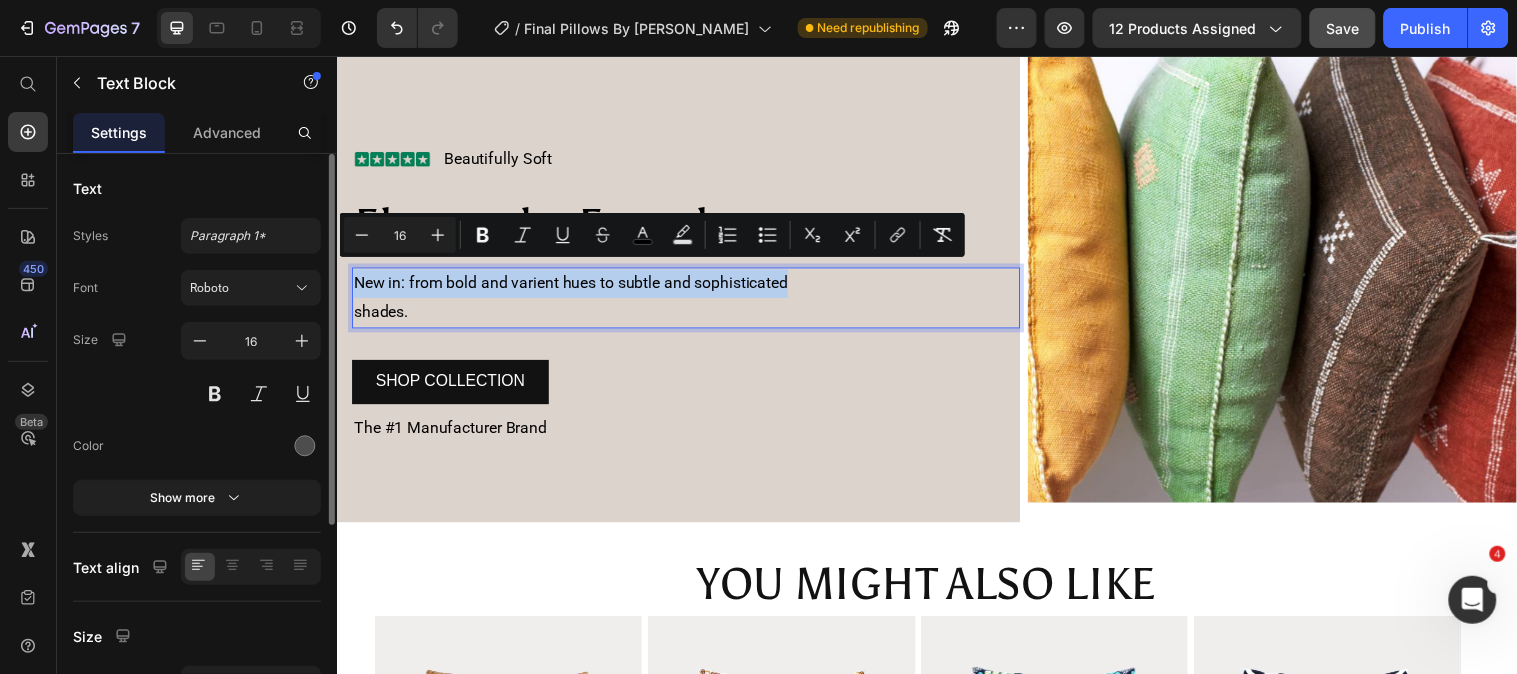 click on "New in: from bold and varient hues to subtle and sophisticated" at bounding box center [574, 285] 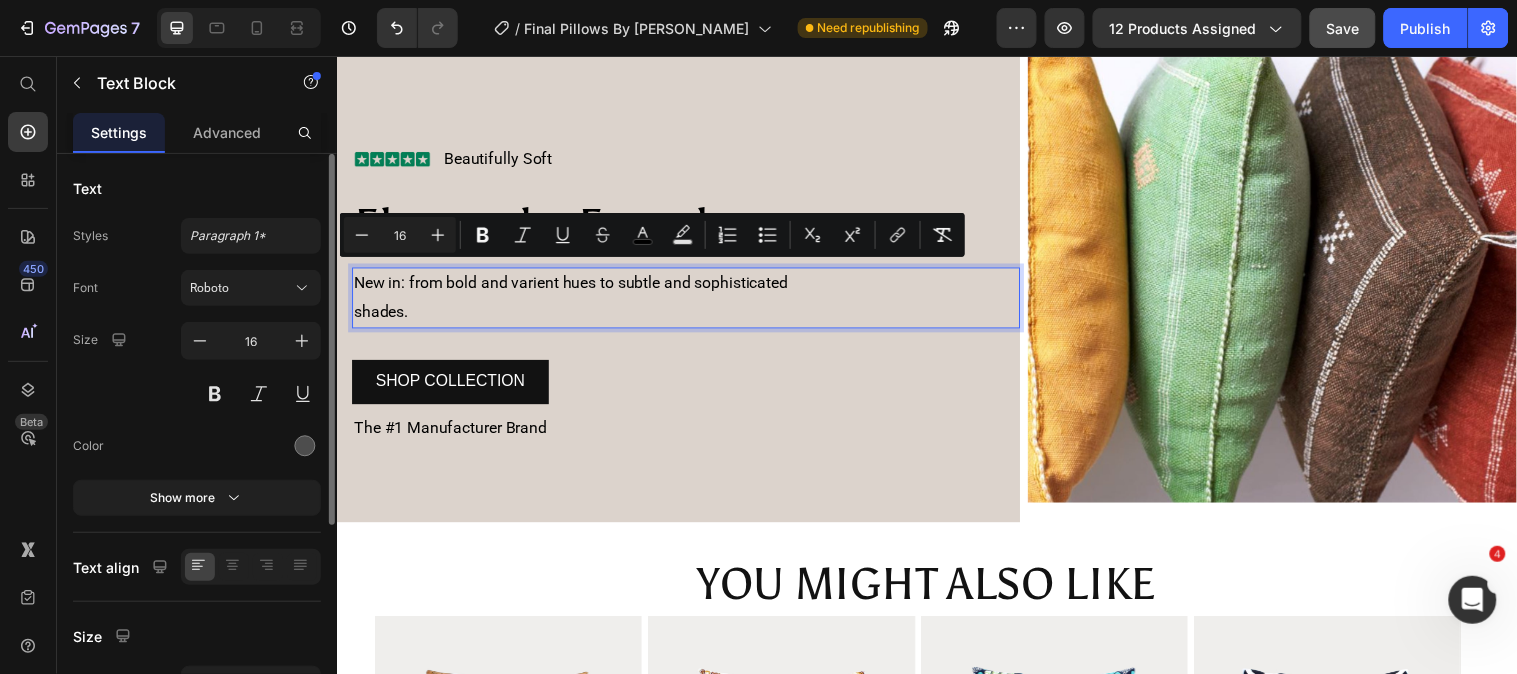 click on "shades." at bounding box center (691, 315) 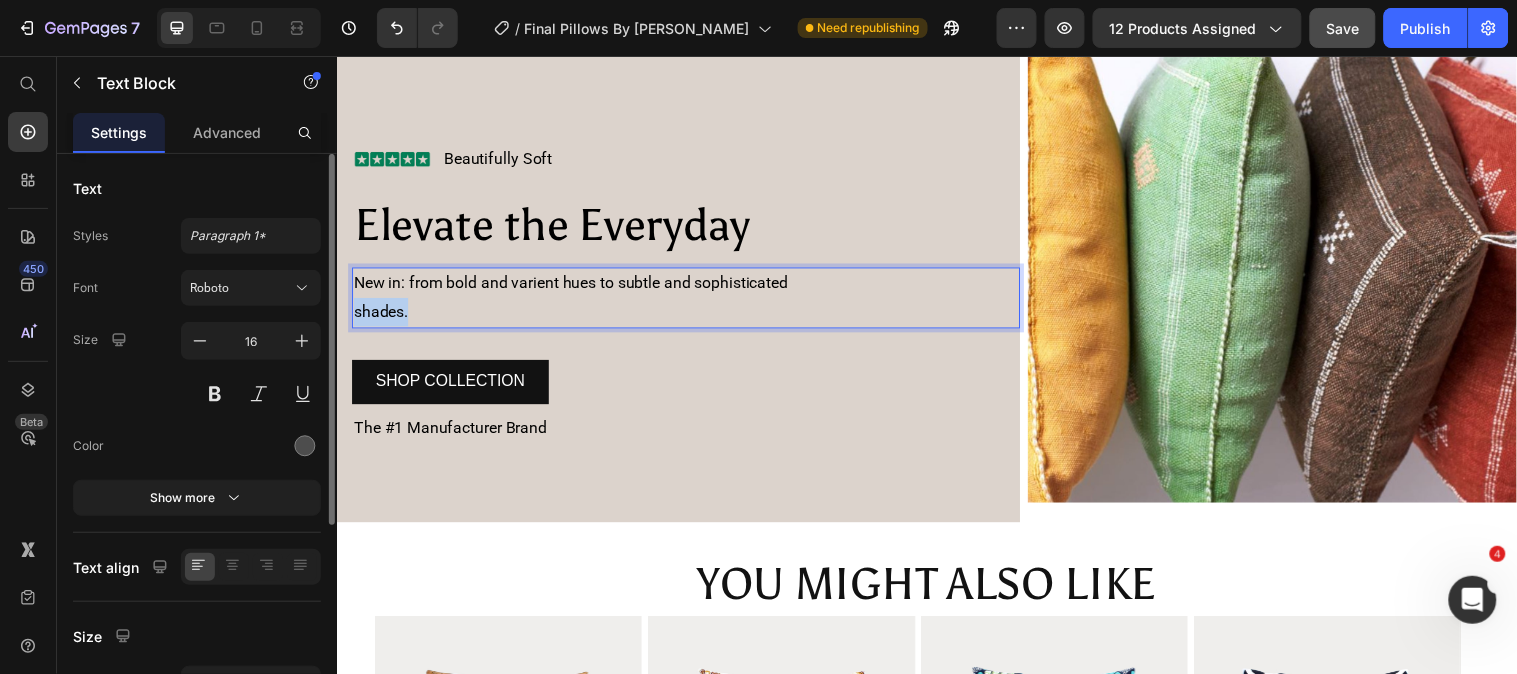 click on "shades." at bounding box center (691, 315) 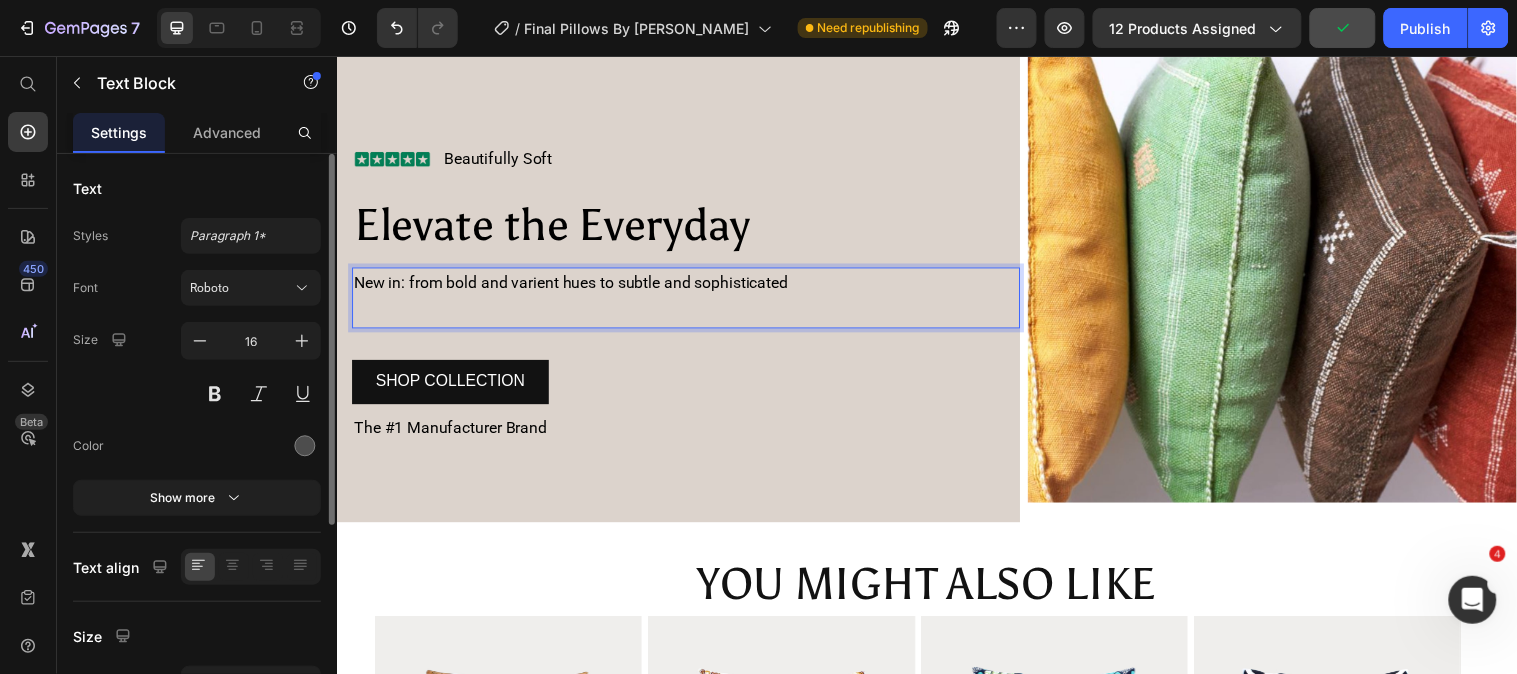 click on "New in: from bold and varient hues to subtle and sophisticated" at bounding box center (574, 285) 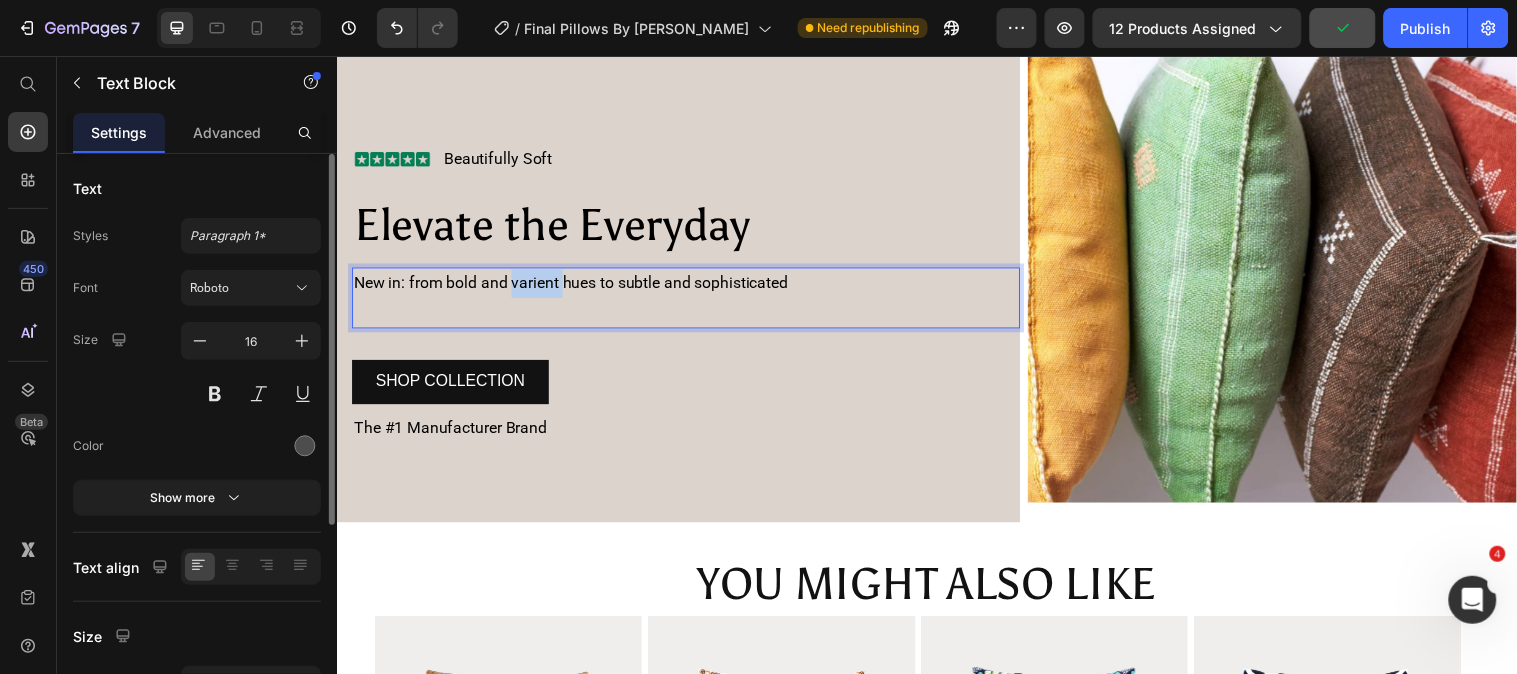 click on "New in: from bold and varient hues to subtle and sophisticated" at bounding box center (574, 285) 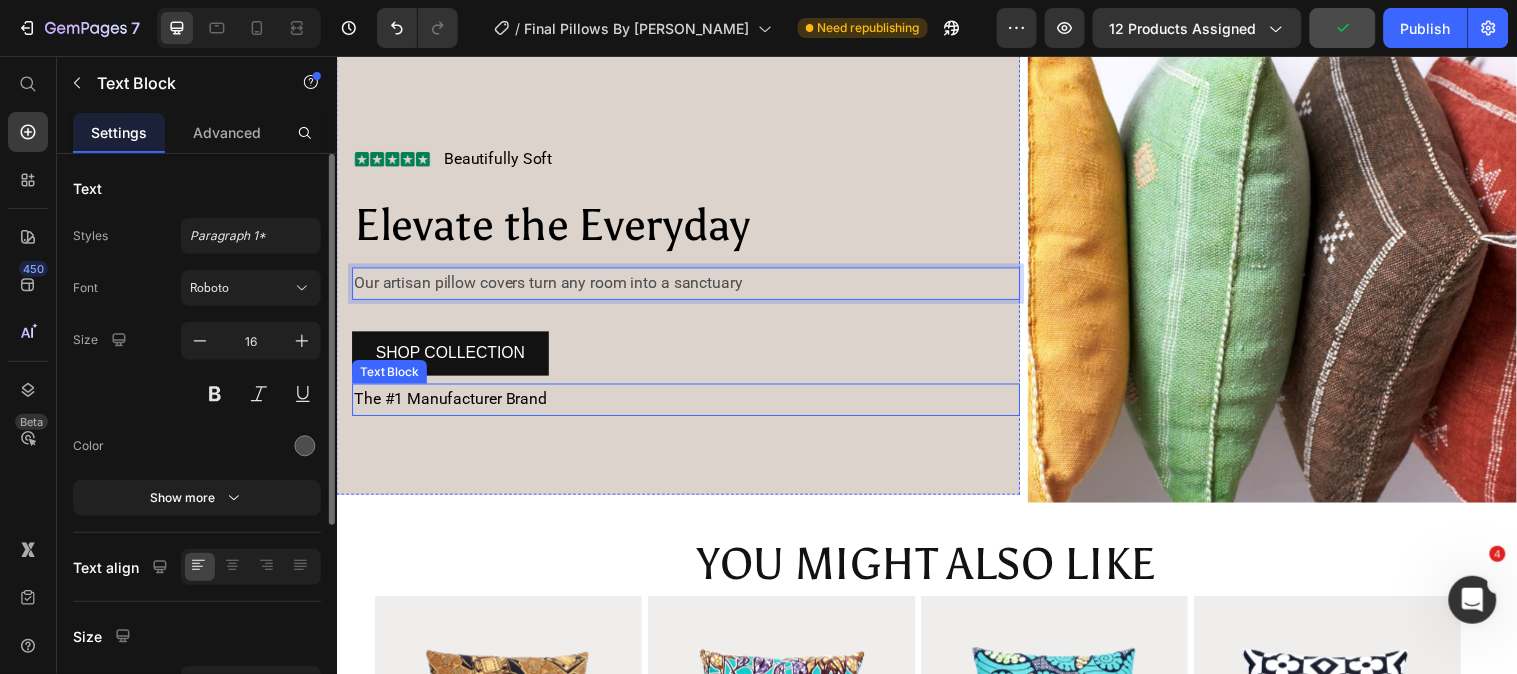 click on "The #1 Manufacturer Brand" at bounding box center [452, 403] 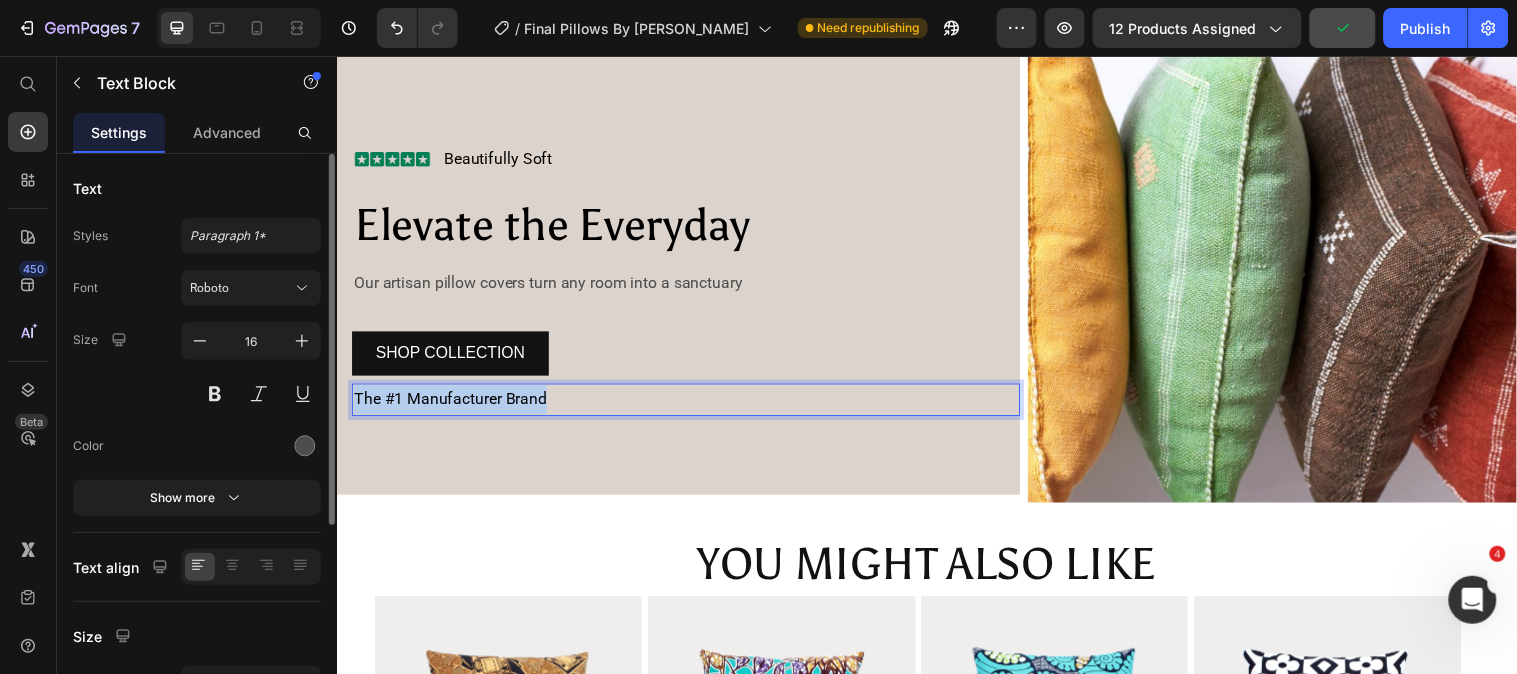 click on "The #1 Manufacturer Brand" at bounding box center [452, 403] 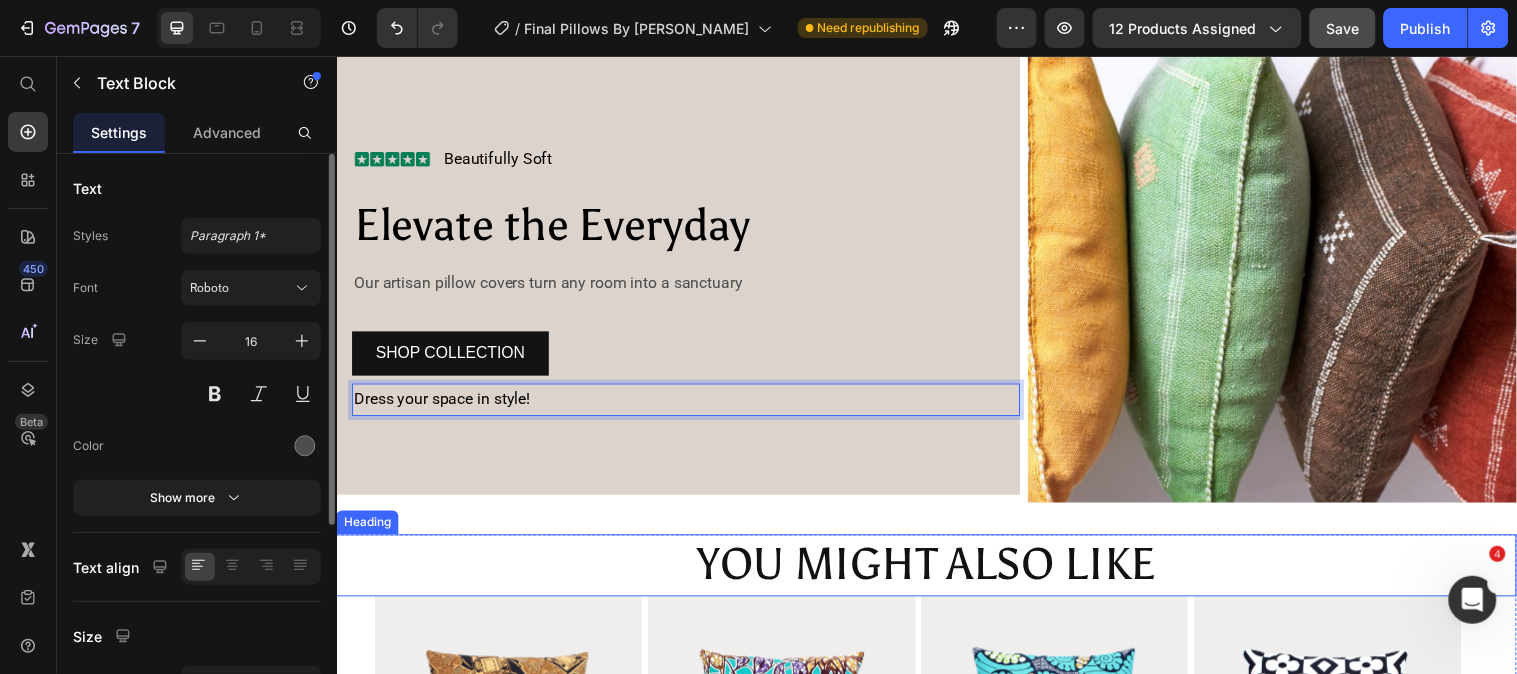 click on "YOU MIGHT ALSO LIKE" at bounding box center (936, 572) 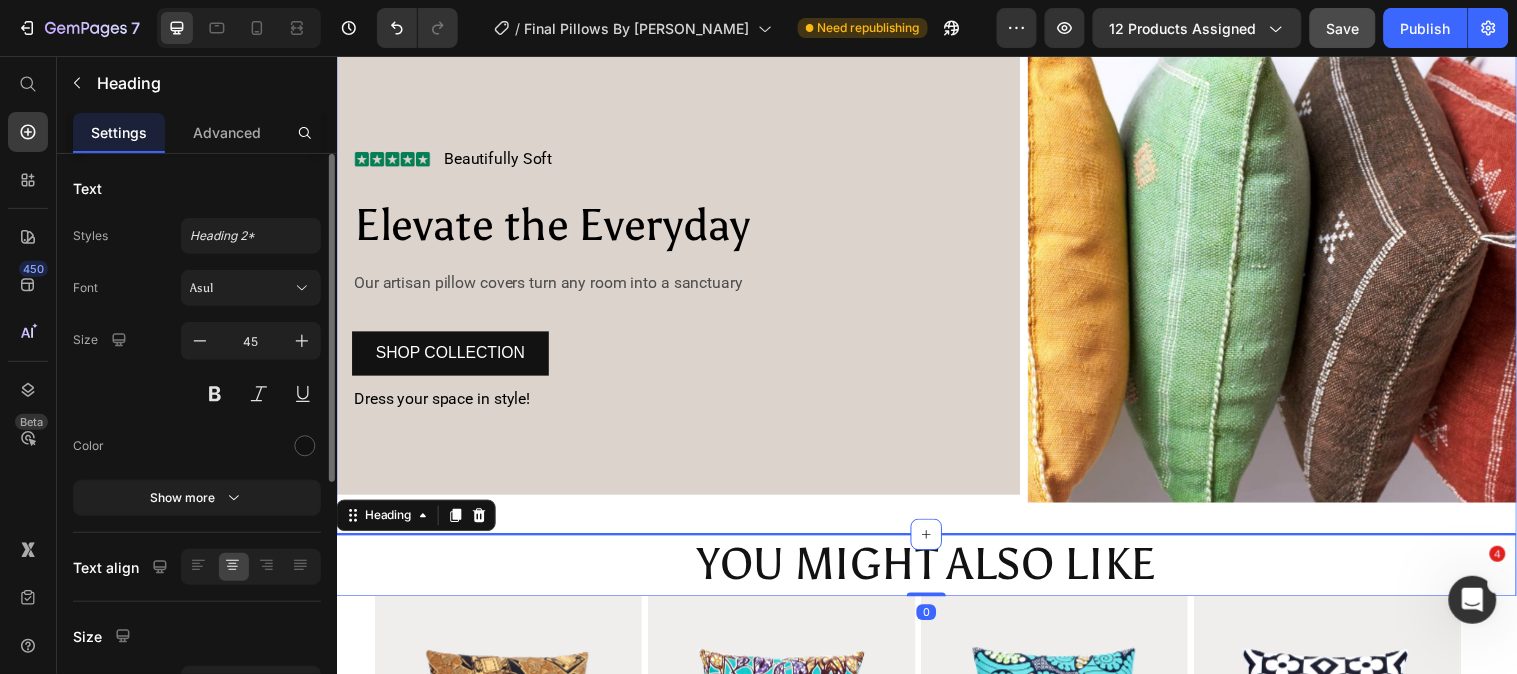 click on "Image Beautifully Soft Text Block Row Elevate the Everyday Text Block Our artisan pillow covers turn any room into a sanctuary Text Block SHOP COLLECTION Button Dress your space in style! Text Block Row Image Row Row Section 5" at bounding box center (936, 279) 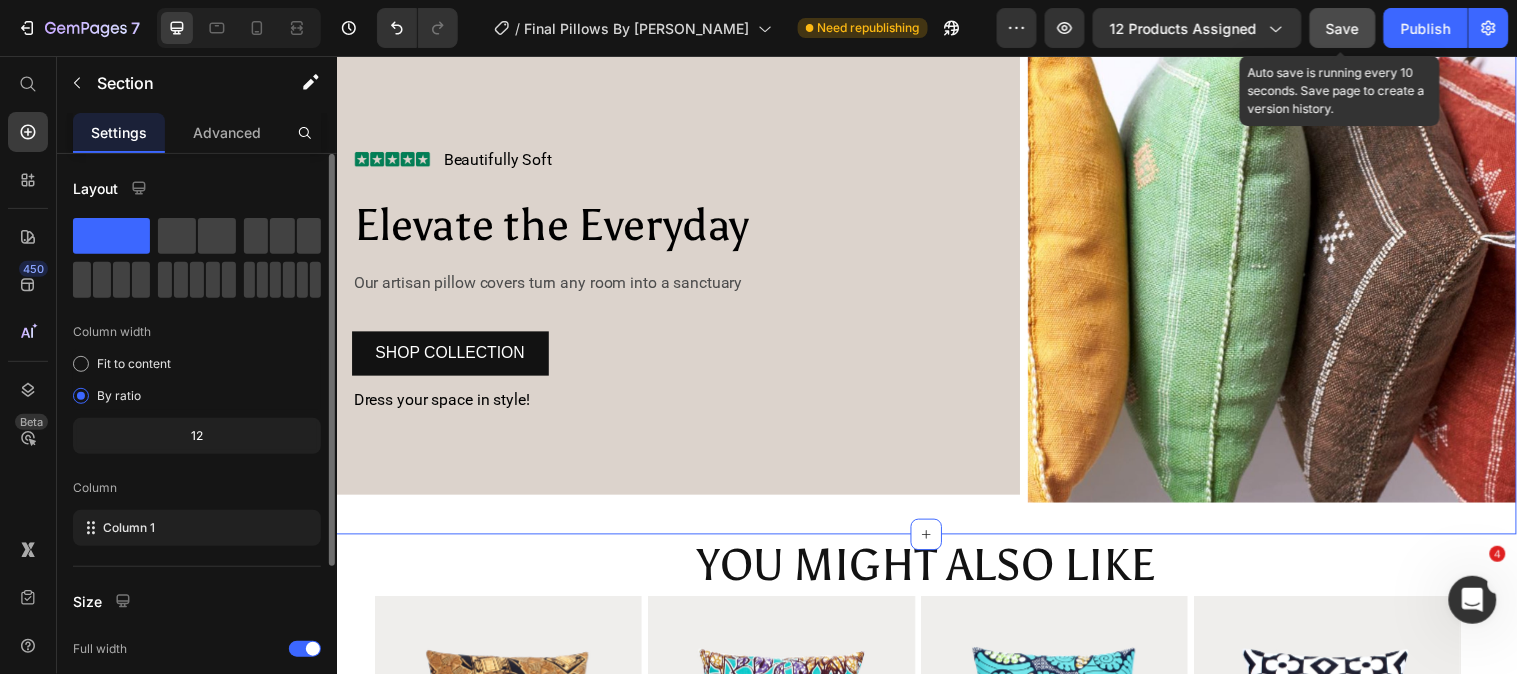 click on "Save" at bounding box center (1343, 28) 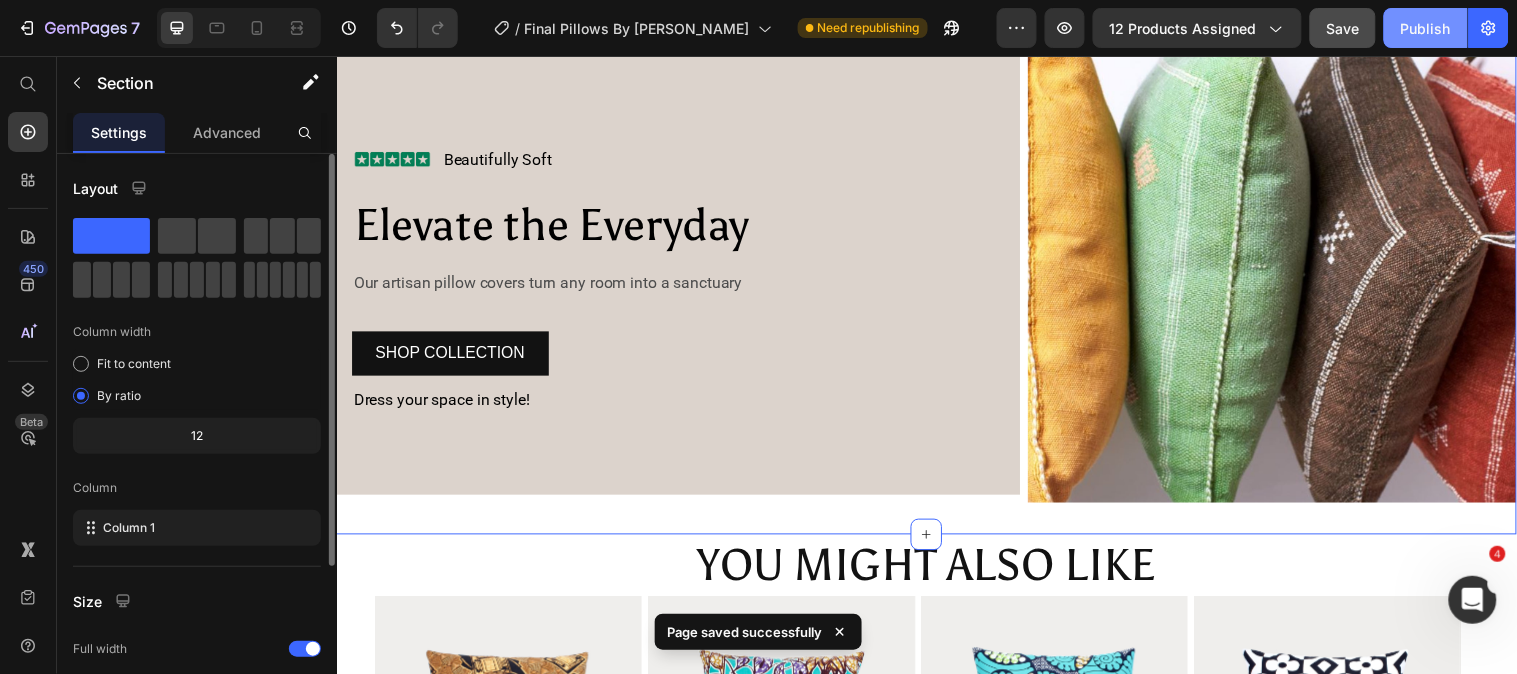 click on "Publish" at bounding box center (1426, 28) 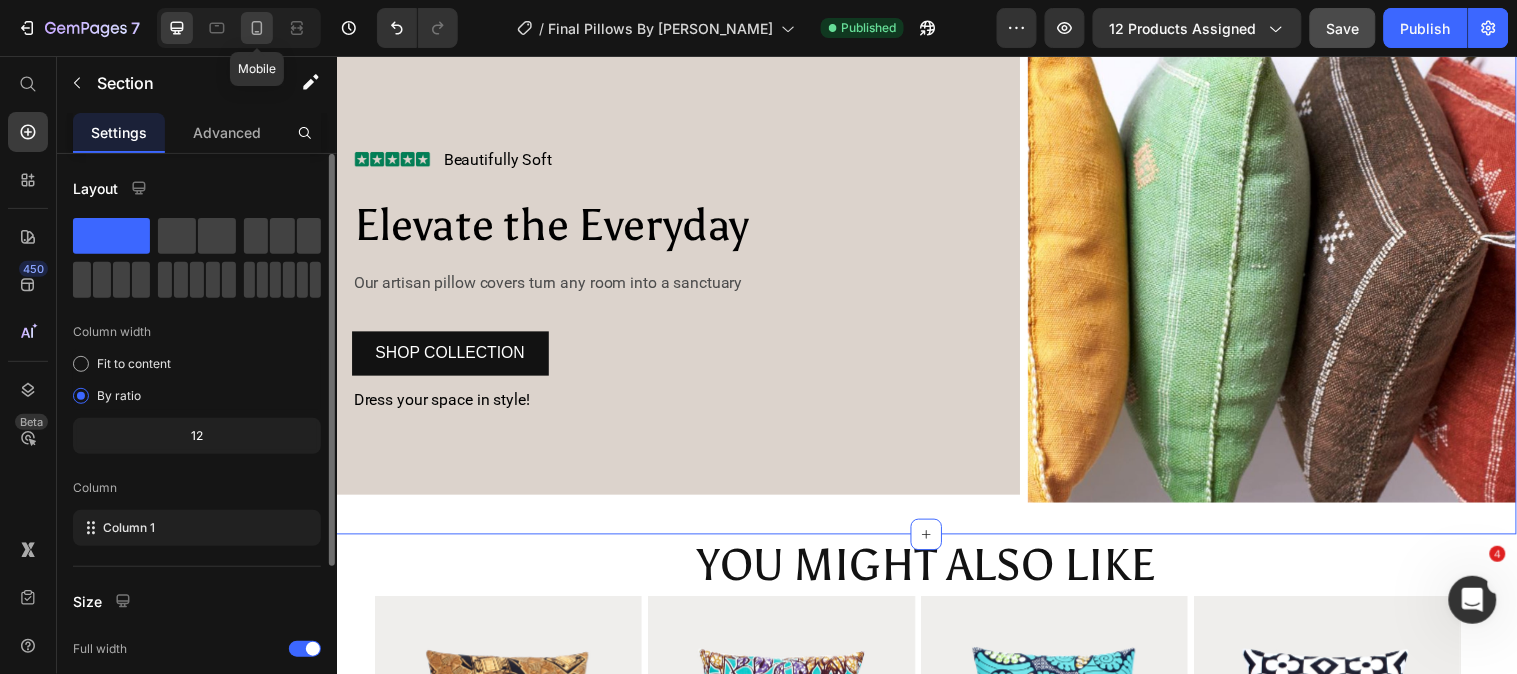 click 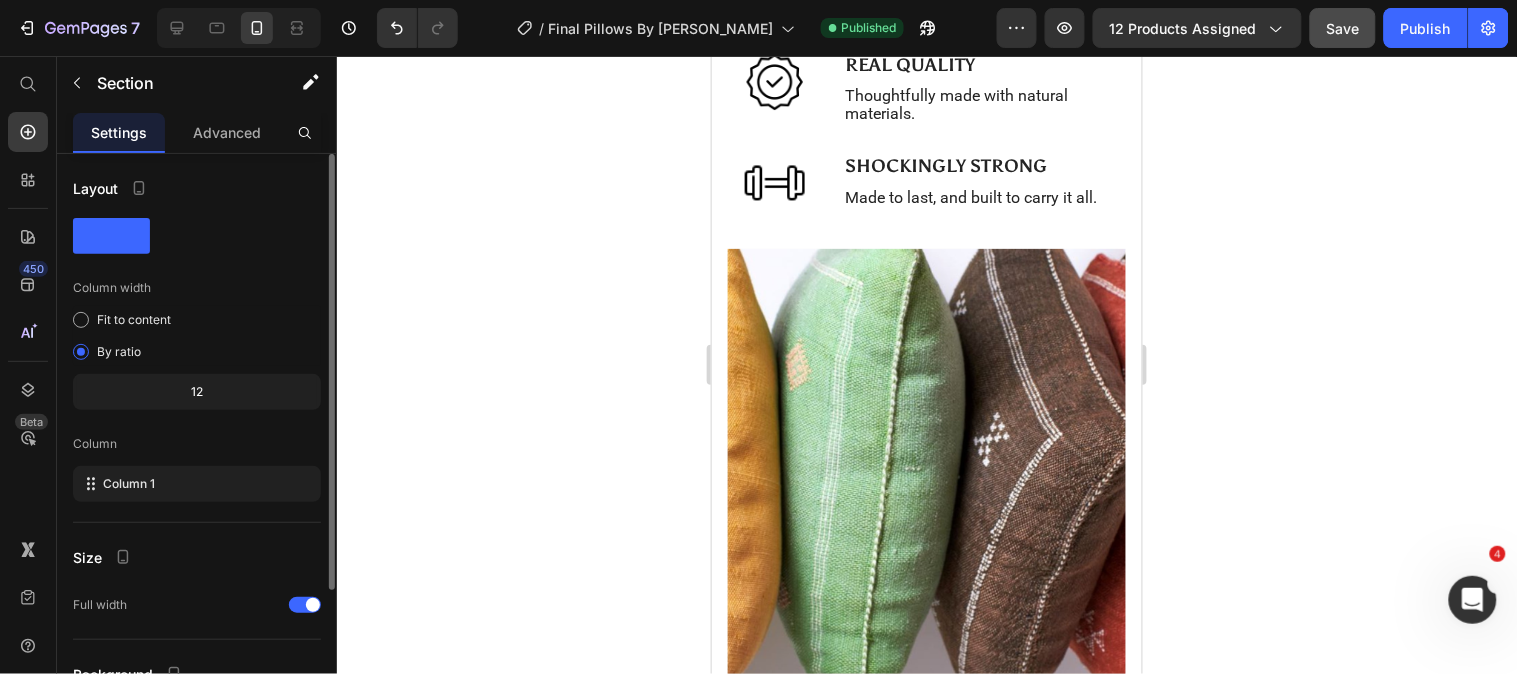 scroll, scrollTop: 2194, scrollLeft: 0, axis: vertical 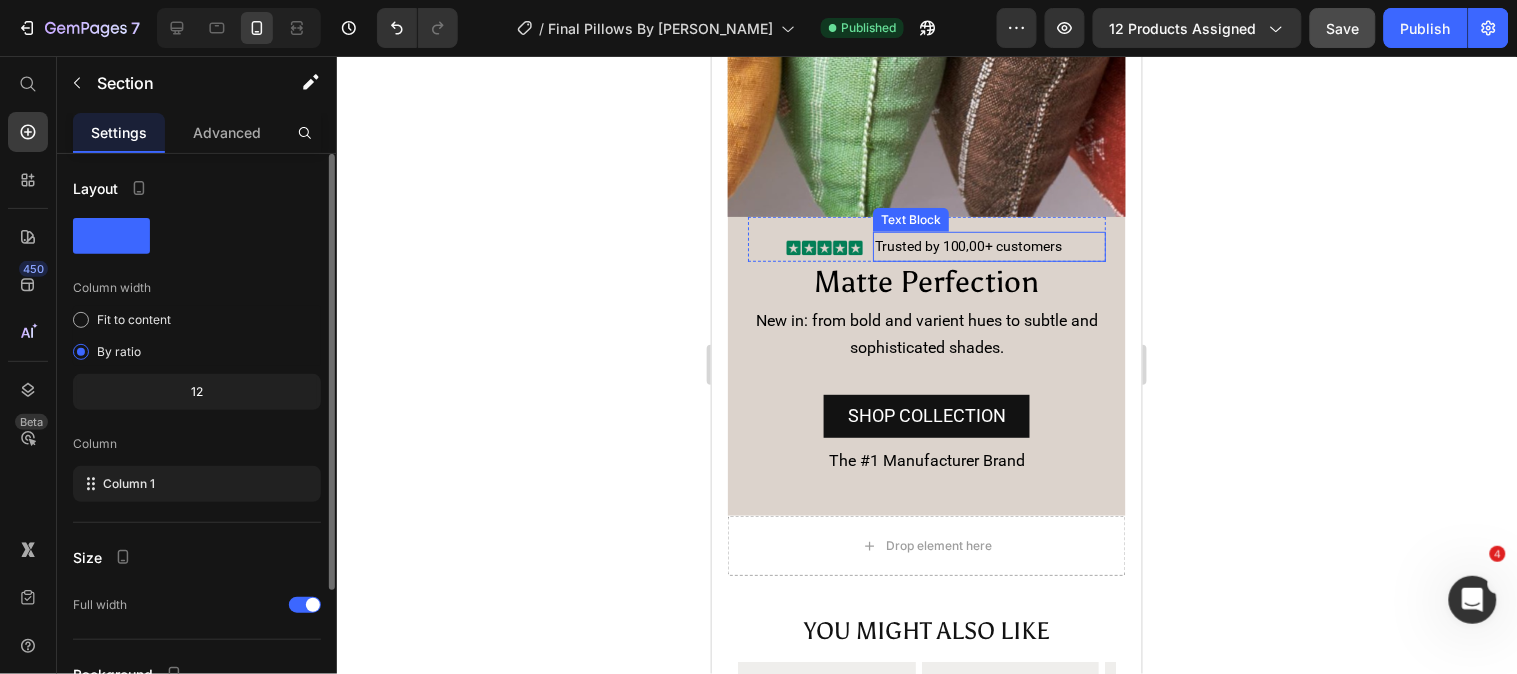 click on "Trusted by 100,00+ customers" at bounding box center (988, 245) 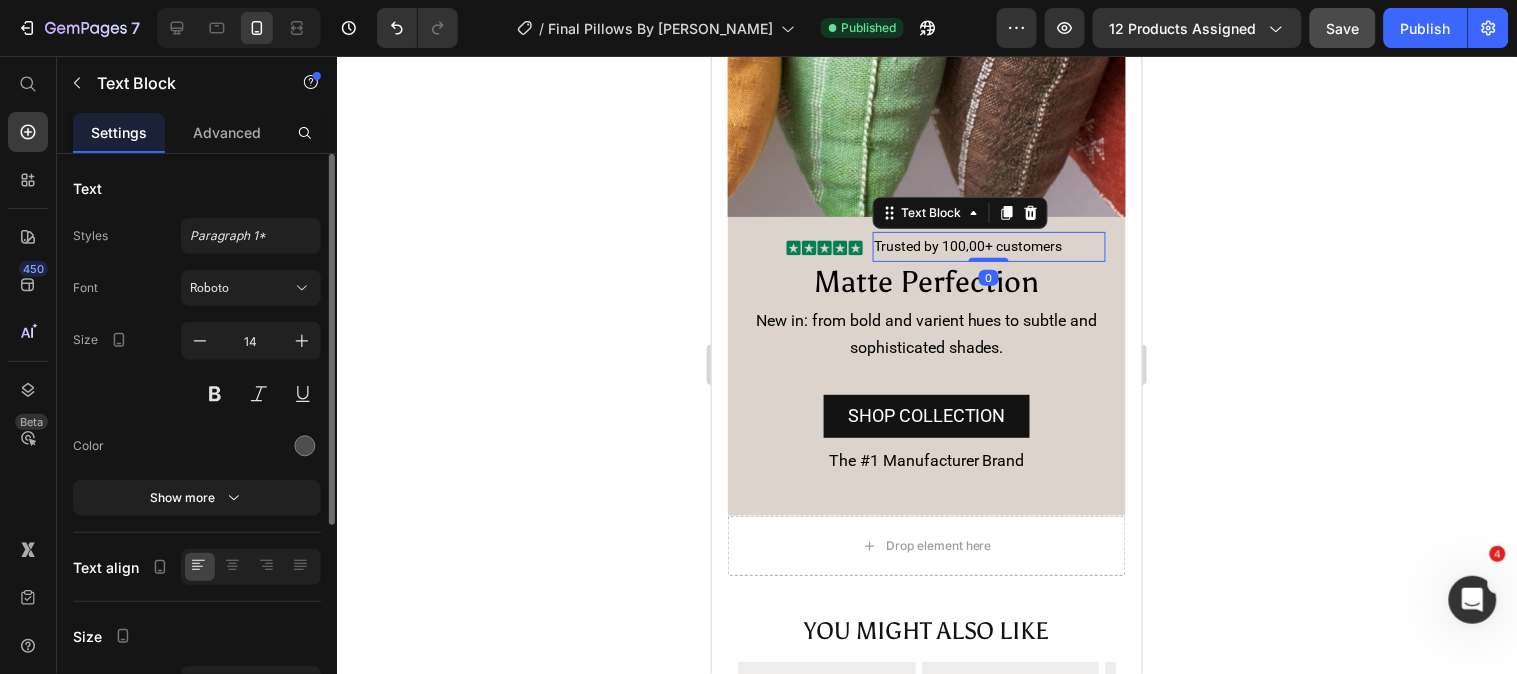 click on "Trusted by 100,00+ customers" at bounding box center [968, 245] 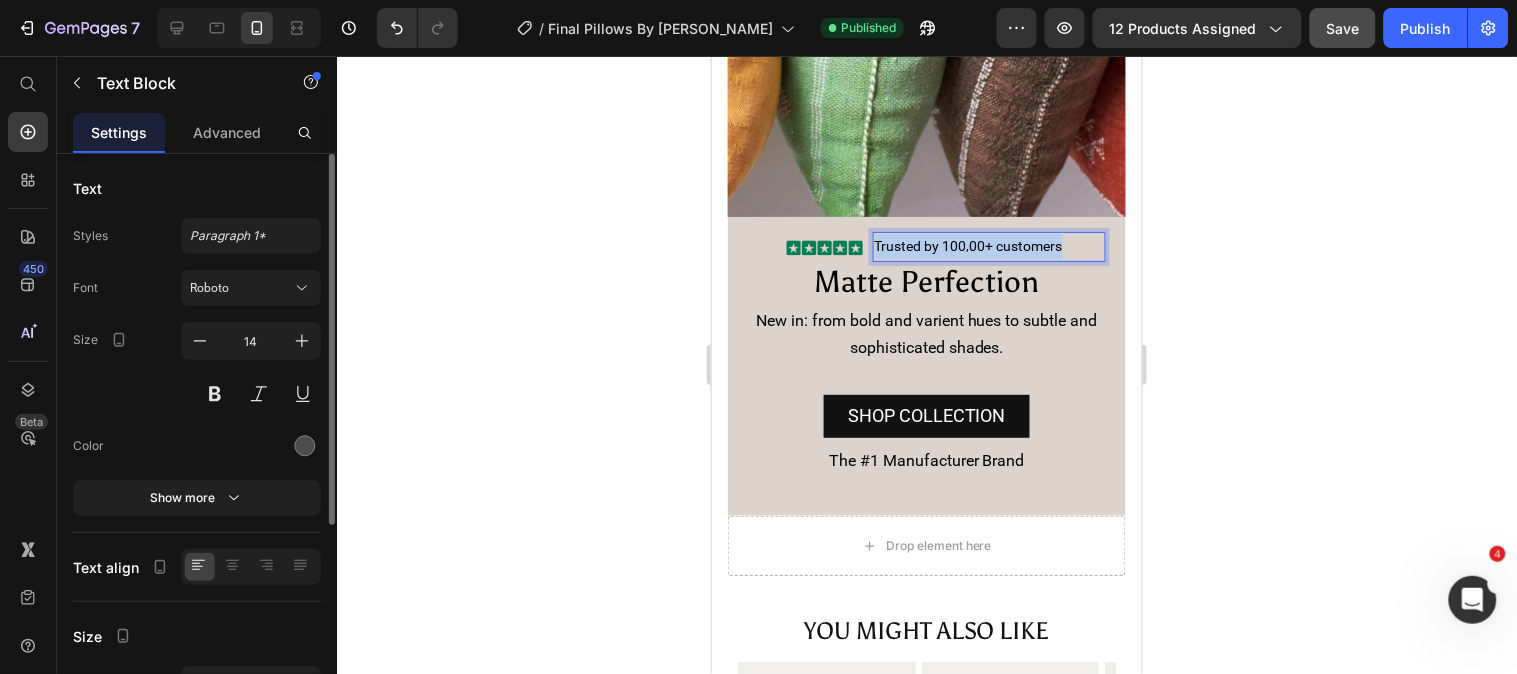 click on "Trusted by 100,00+ customers" at bounding box center [968, 245] 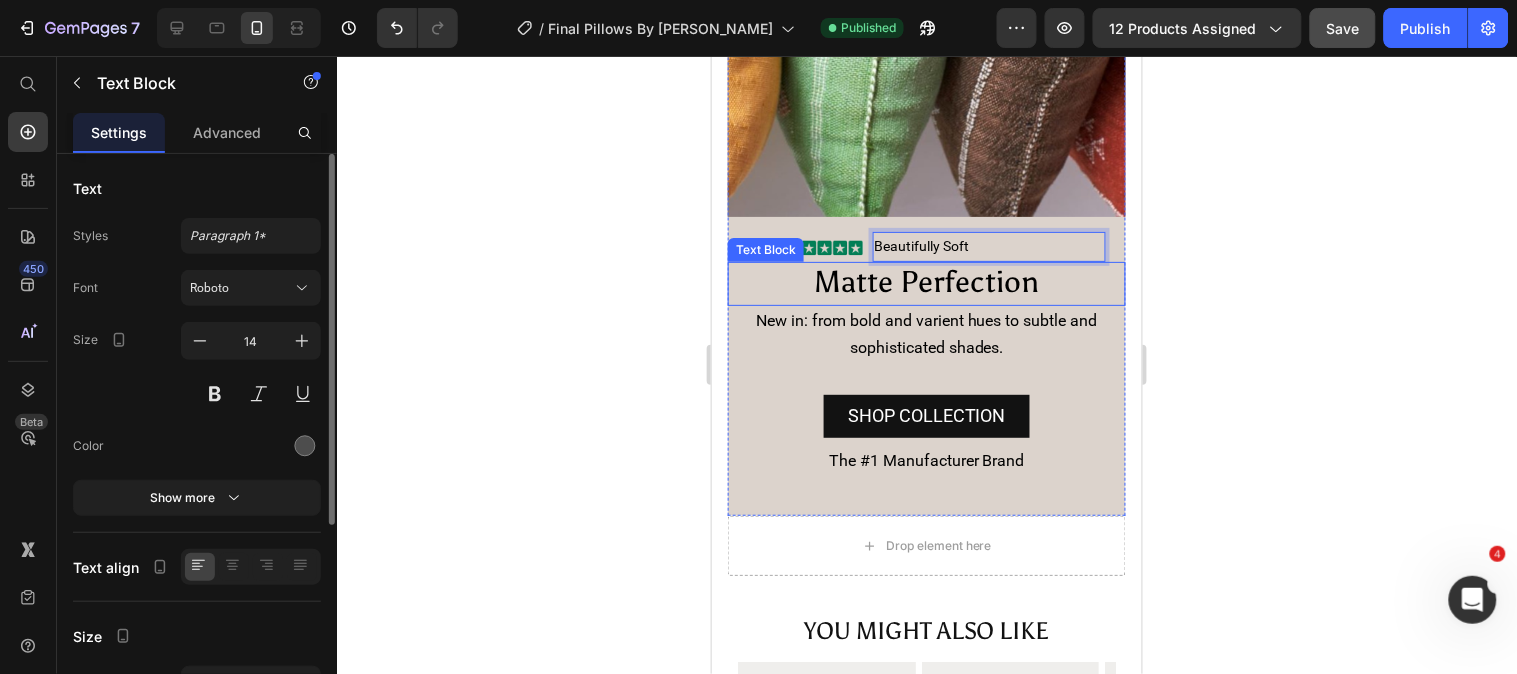 click on "Matte Perfection" at bounding box center (926, 281) 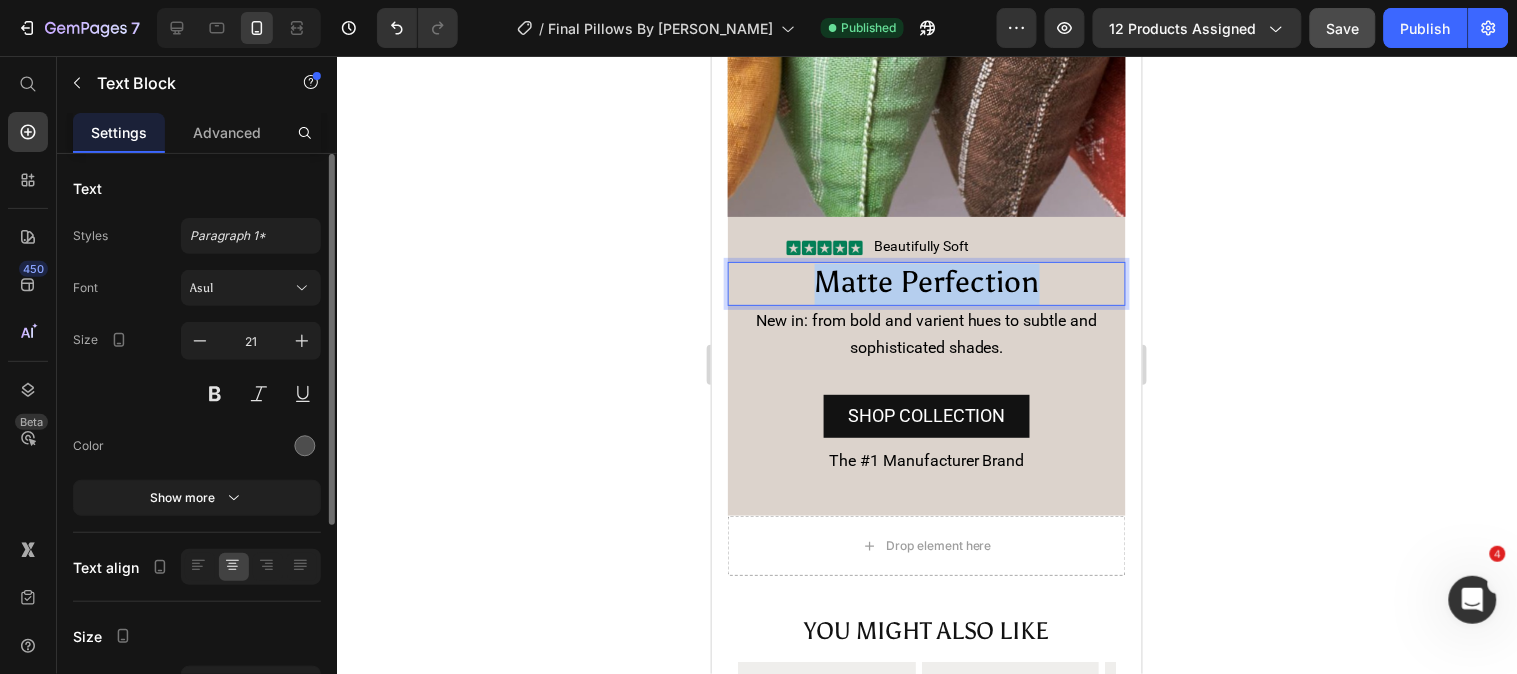 click on "Matte Perfection" at bounding box center [926, 281] 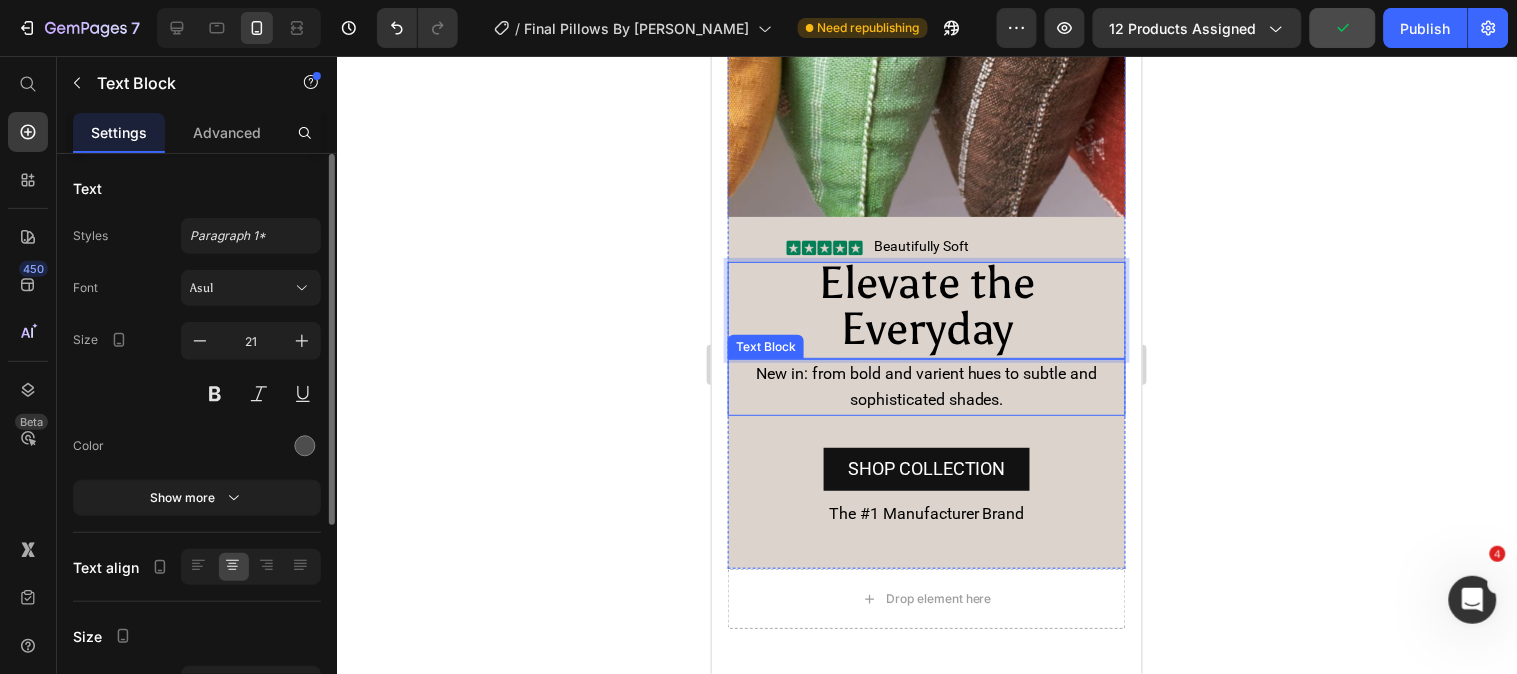 click on "New in: from bold and varient hues to subtle and sophisticated shades." at bounding box center (926, 385) 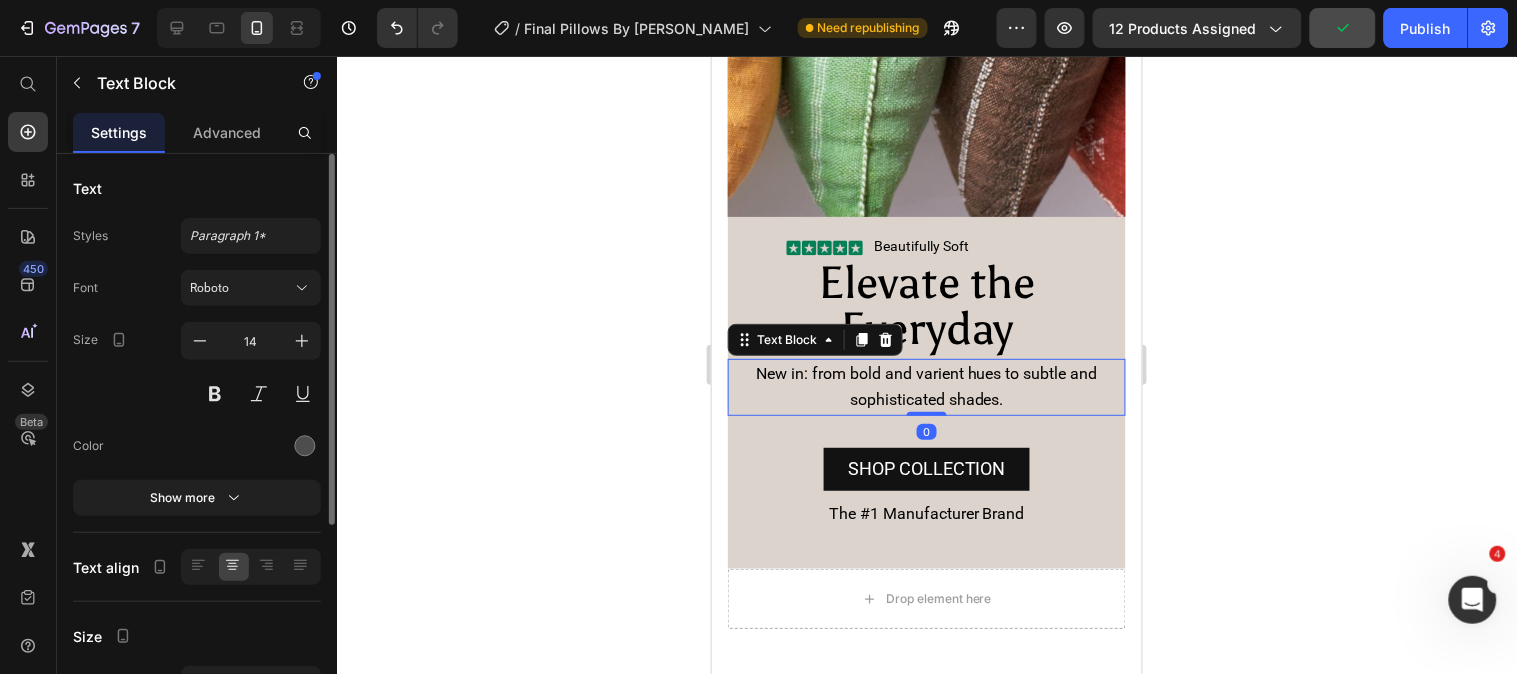 click on "New in: from bold and varient hues to subtle and sophisticated shades." at bounding box center (926, 385) 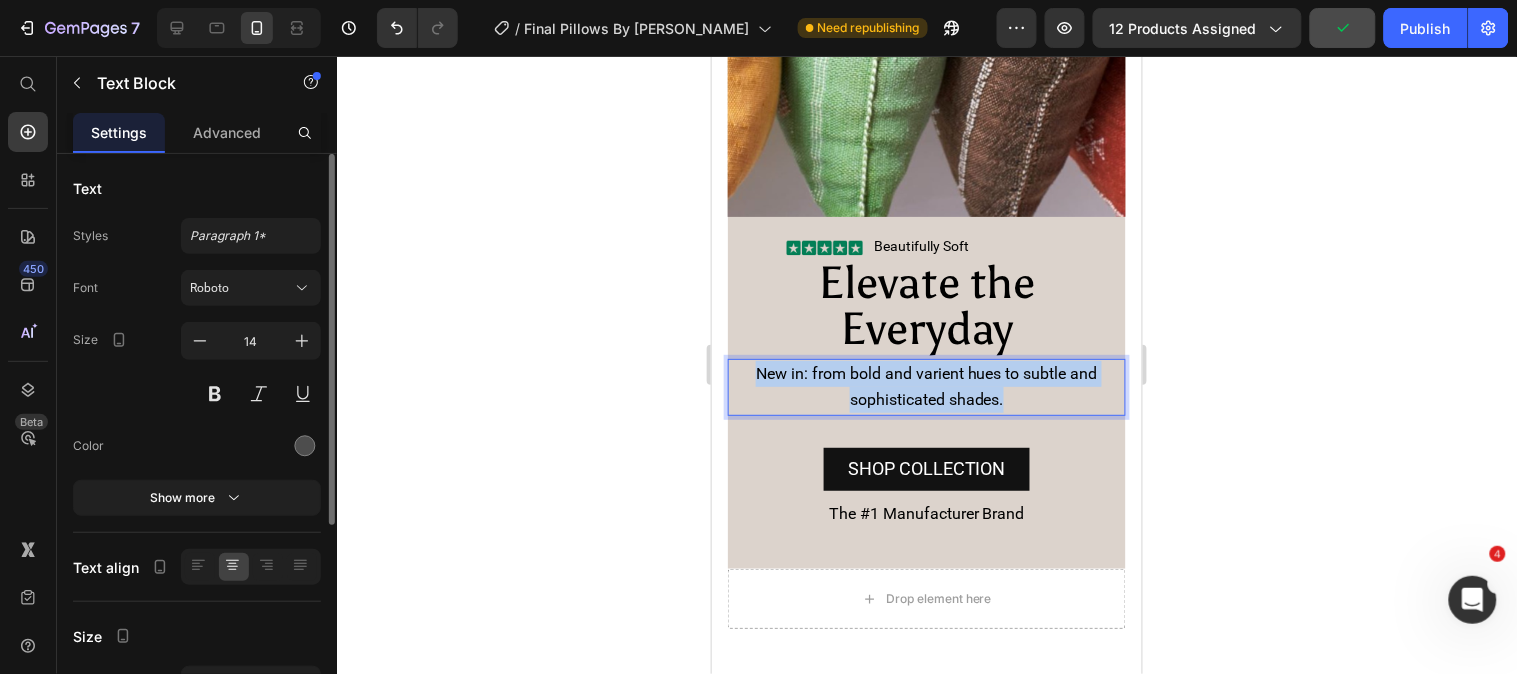 click on "New in: from bold and varient hues to subtle and sophisticated shades." at bounding box center (926, 385) 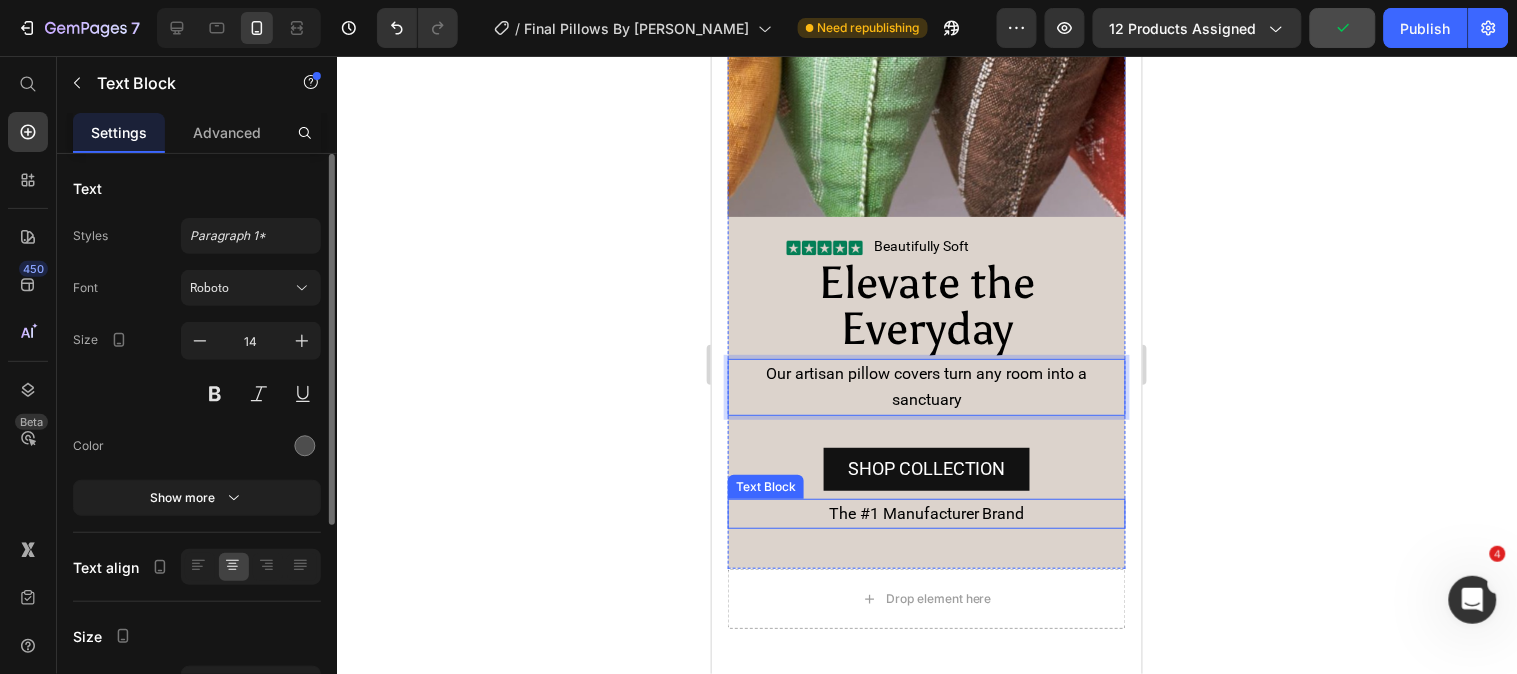 click on "The #1 Manufacturer Brand" at bounding box center (926, 512) 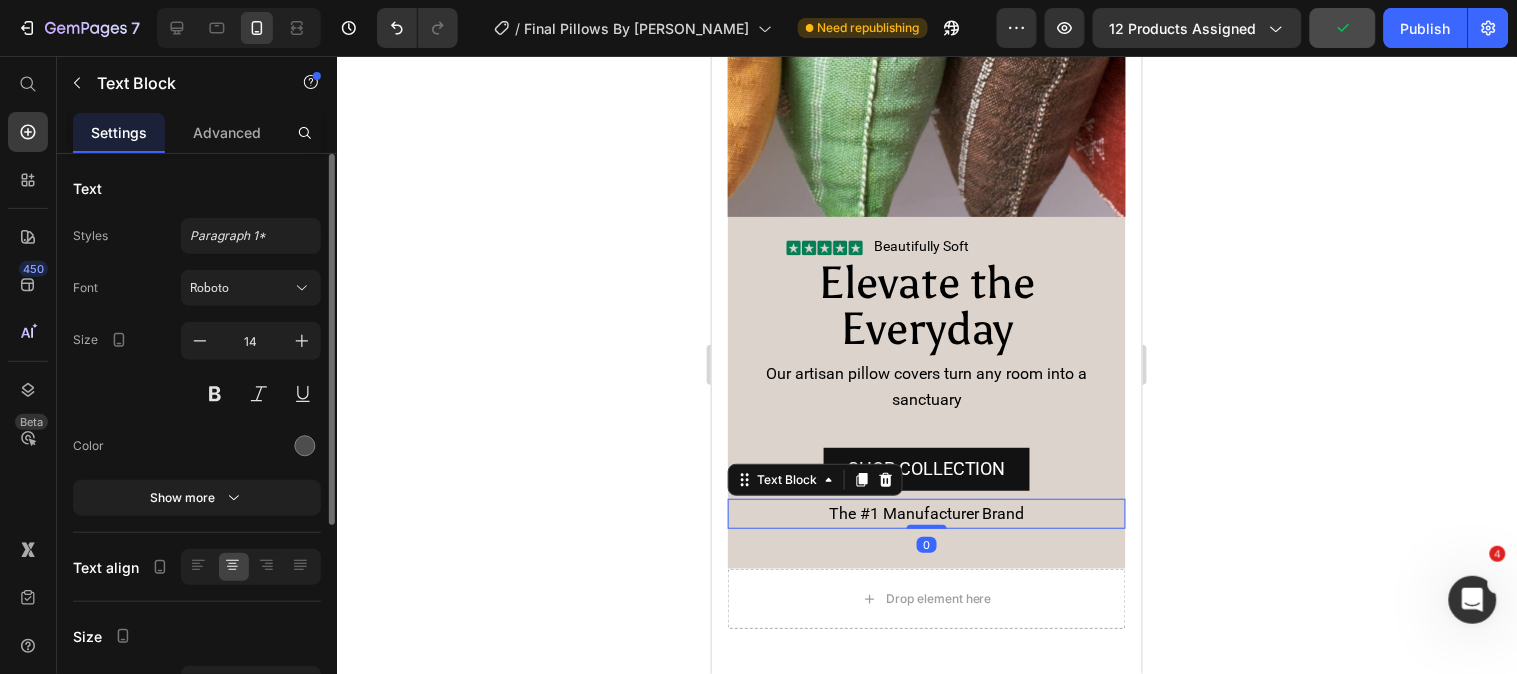 click on "The #1 Manufacturer Brand" at bounding box center (926, 512) 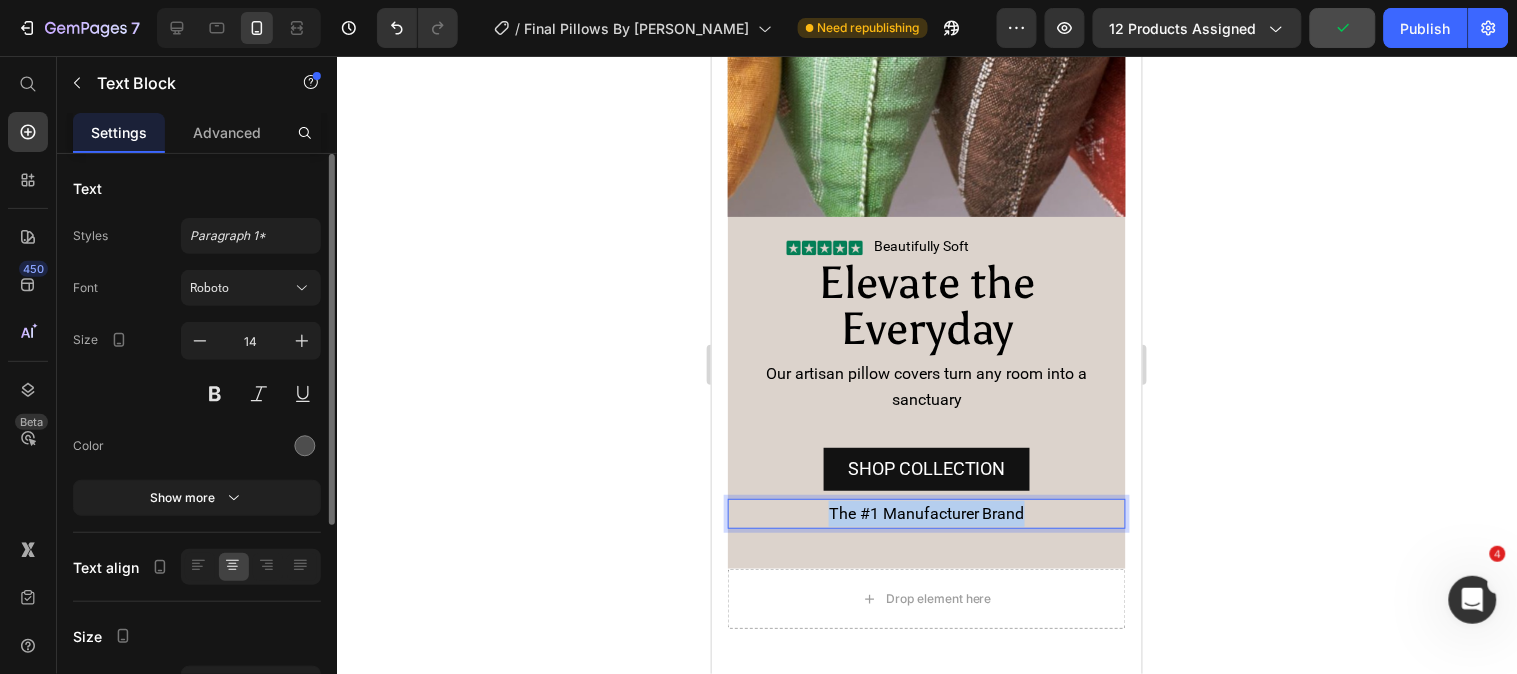 click on "The #1 Manufacturer Brand" at bounding box center [926, 512] 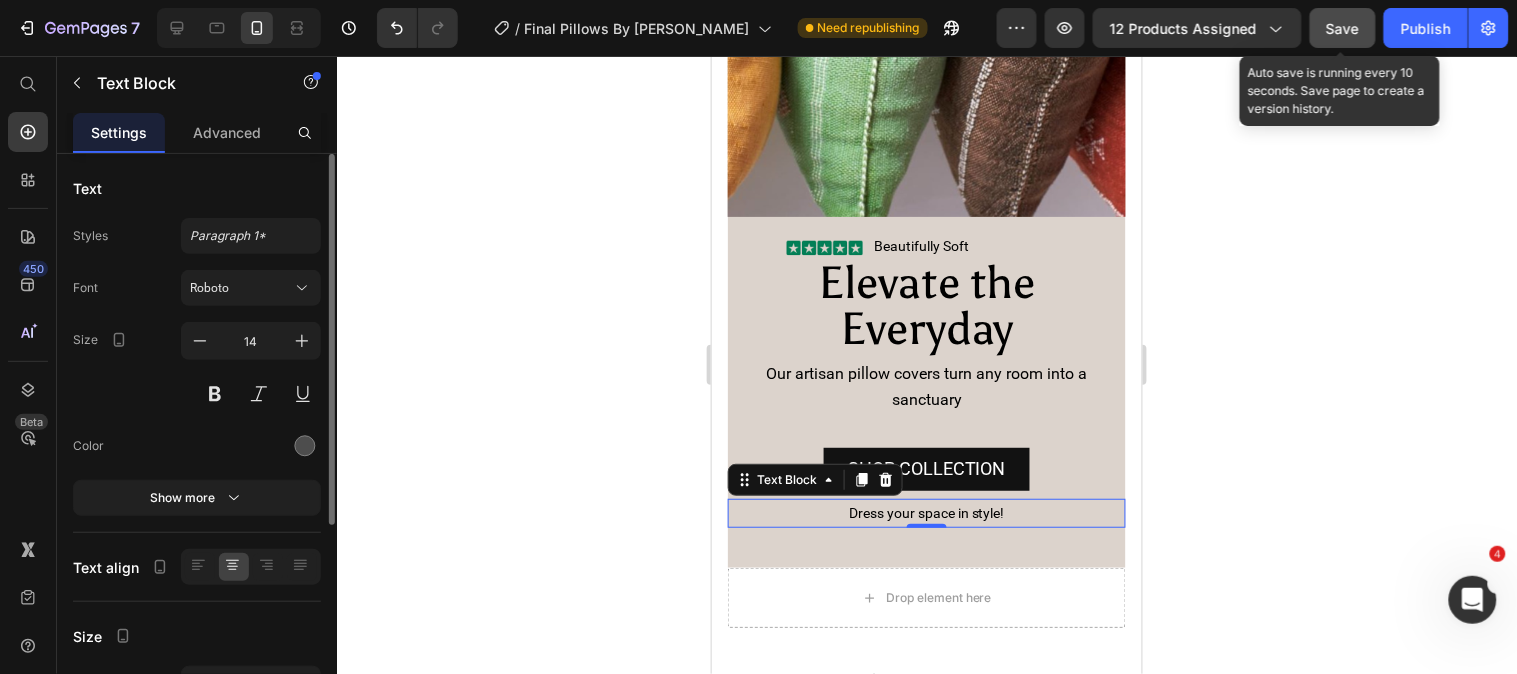 click on "Save" 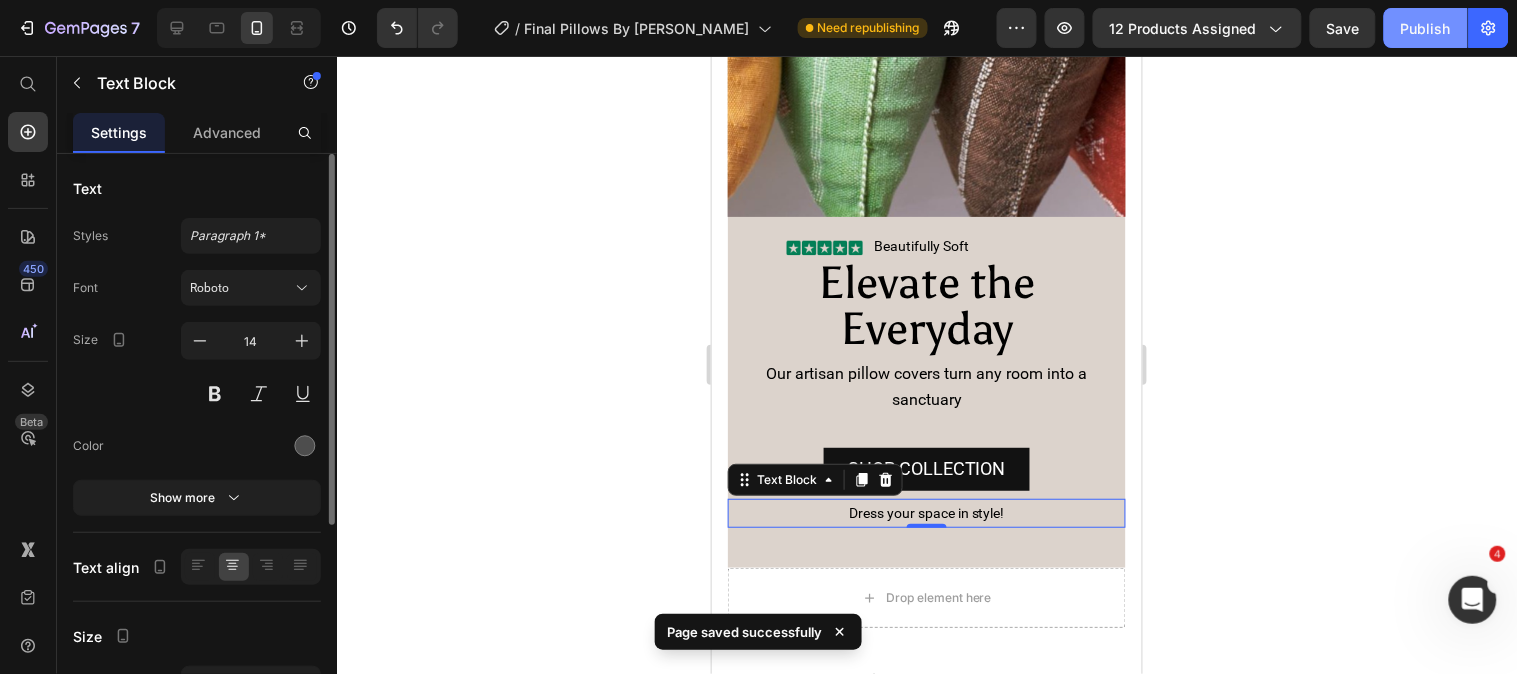 click on "Publish" at bounding box center (1426, 28) 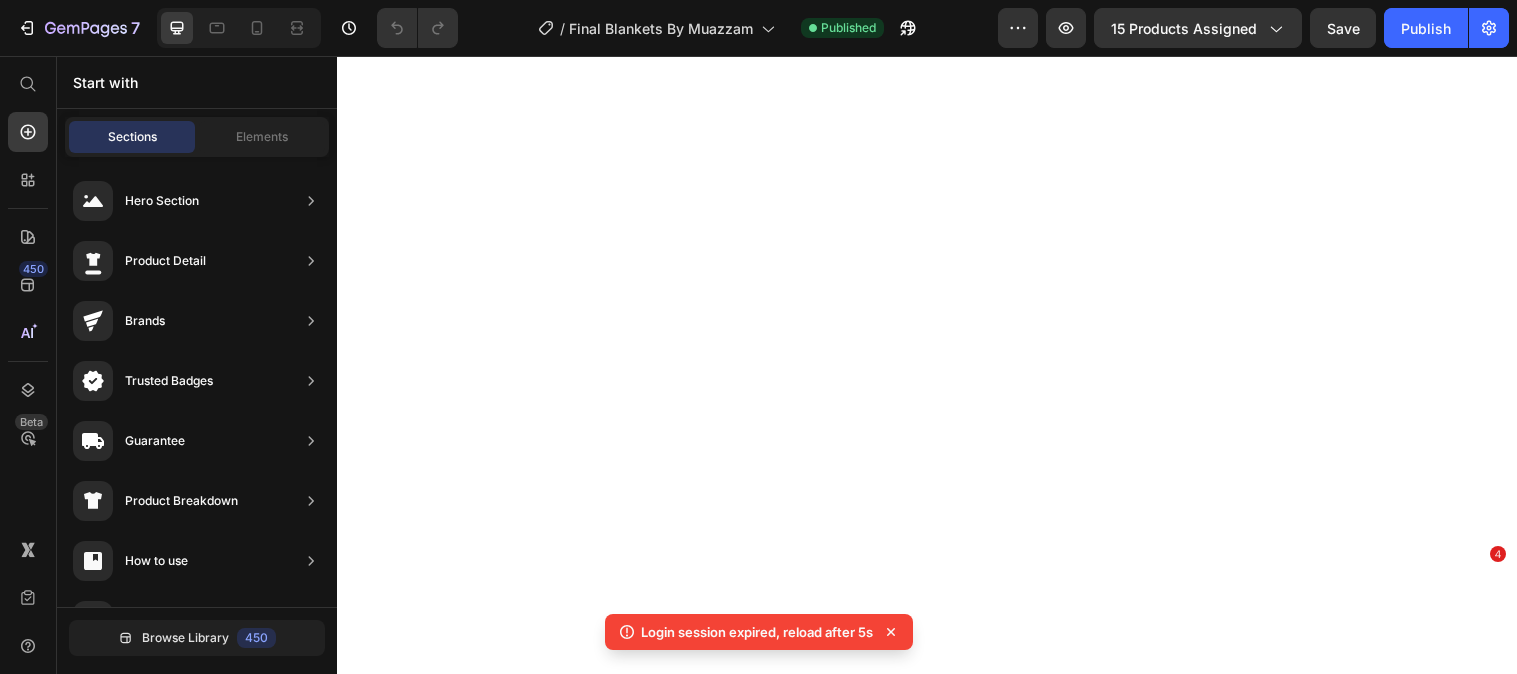 scroll, scrollTop: 0, scrollLeft: 0, axis: both 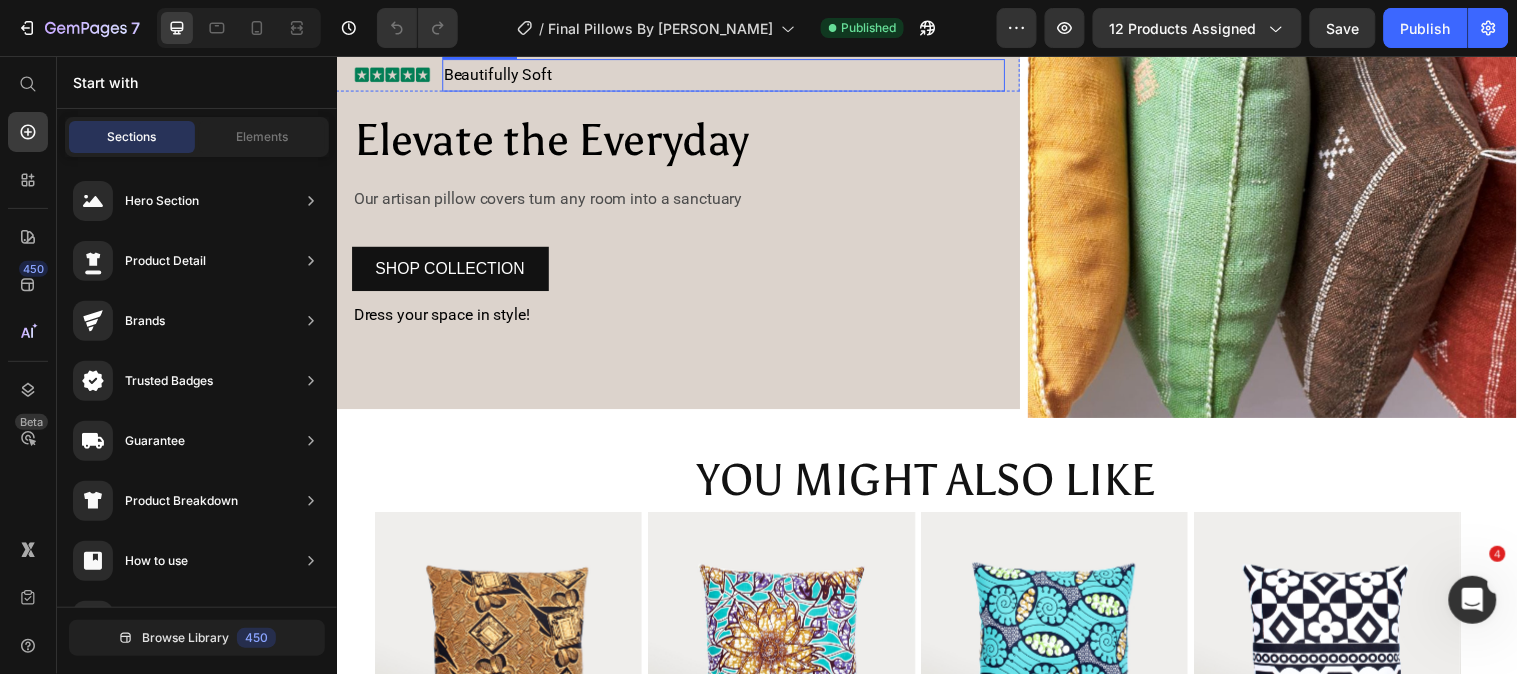click on "Beautifully Soft" at bounding box center [501, 73] 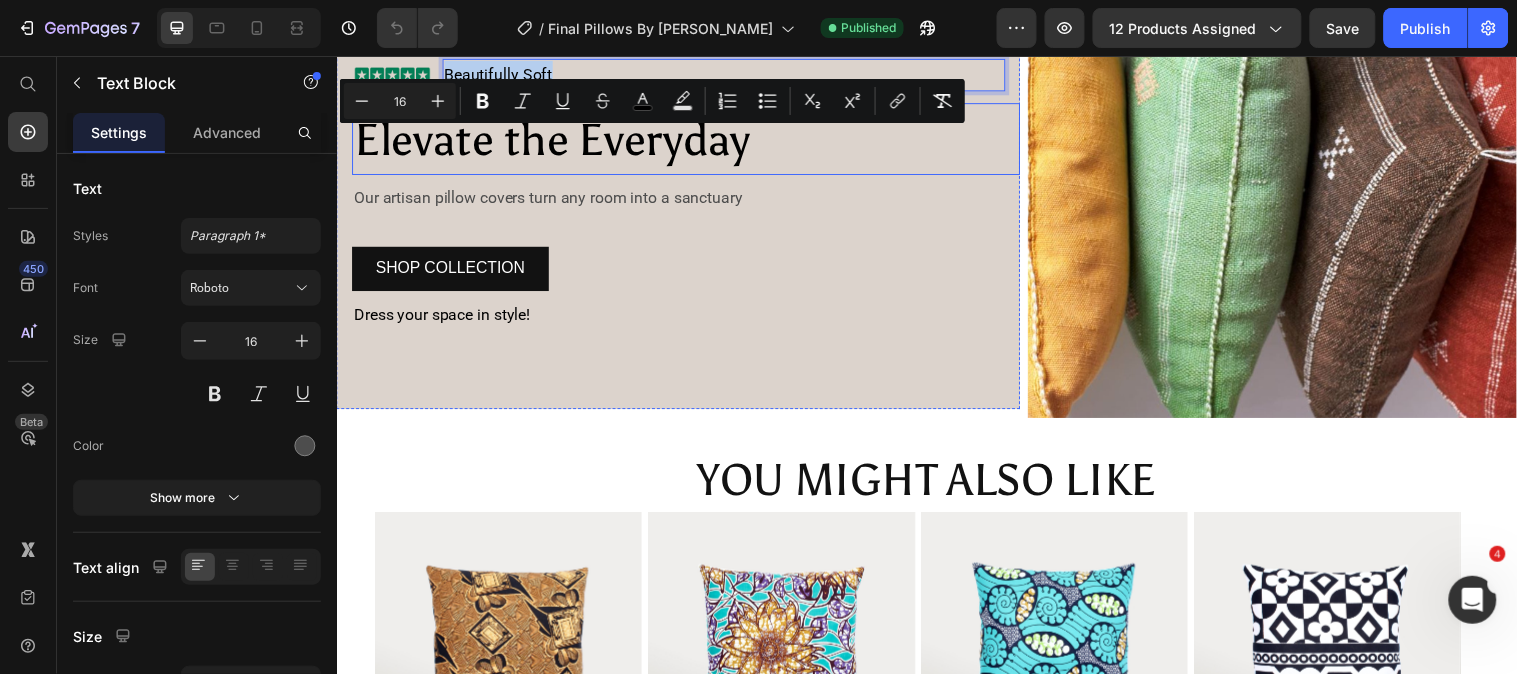 click on "Elevate the Everyday" at bounding box center [555, 140] 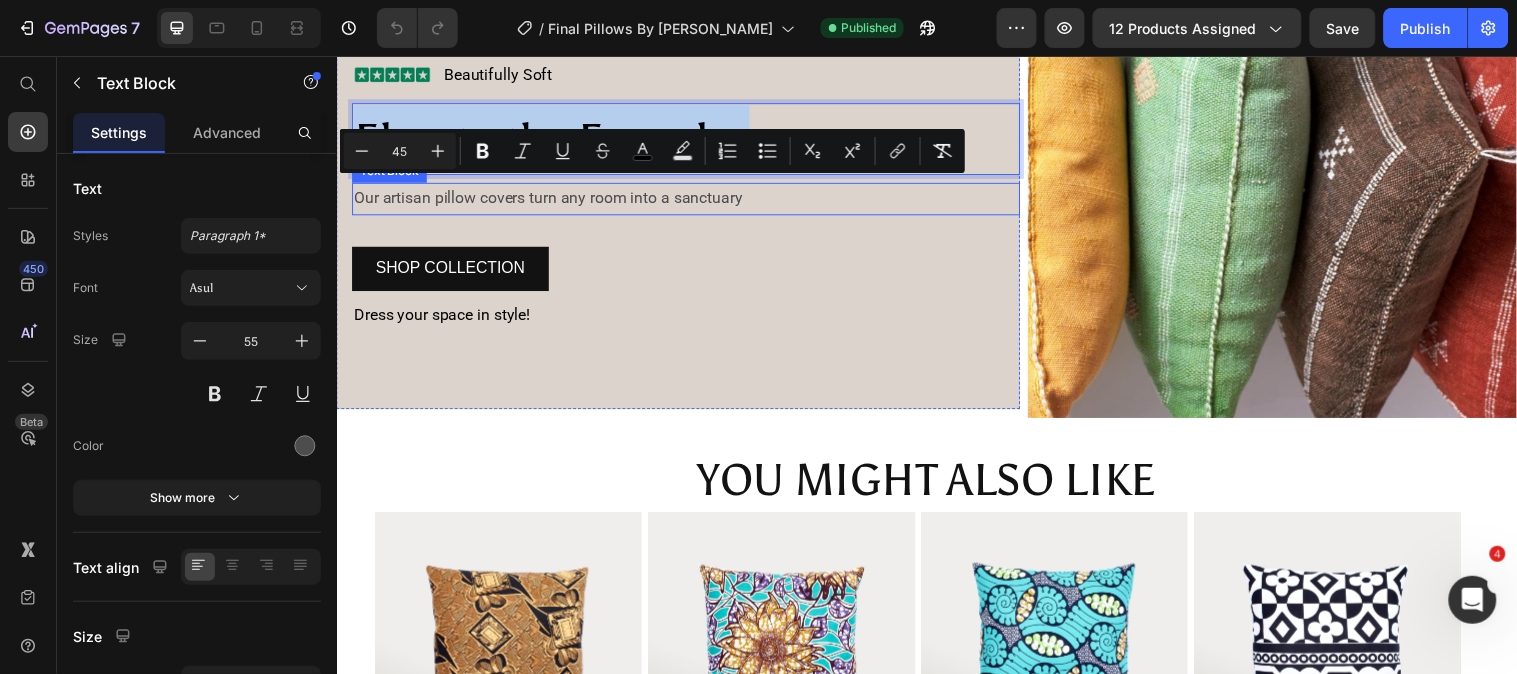 click on "Our artisan pillow covers turn any room into a sanctuary" at bounding box center [691, 200] 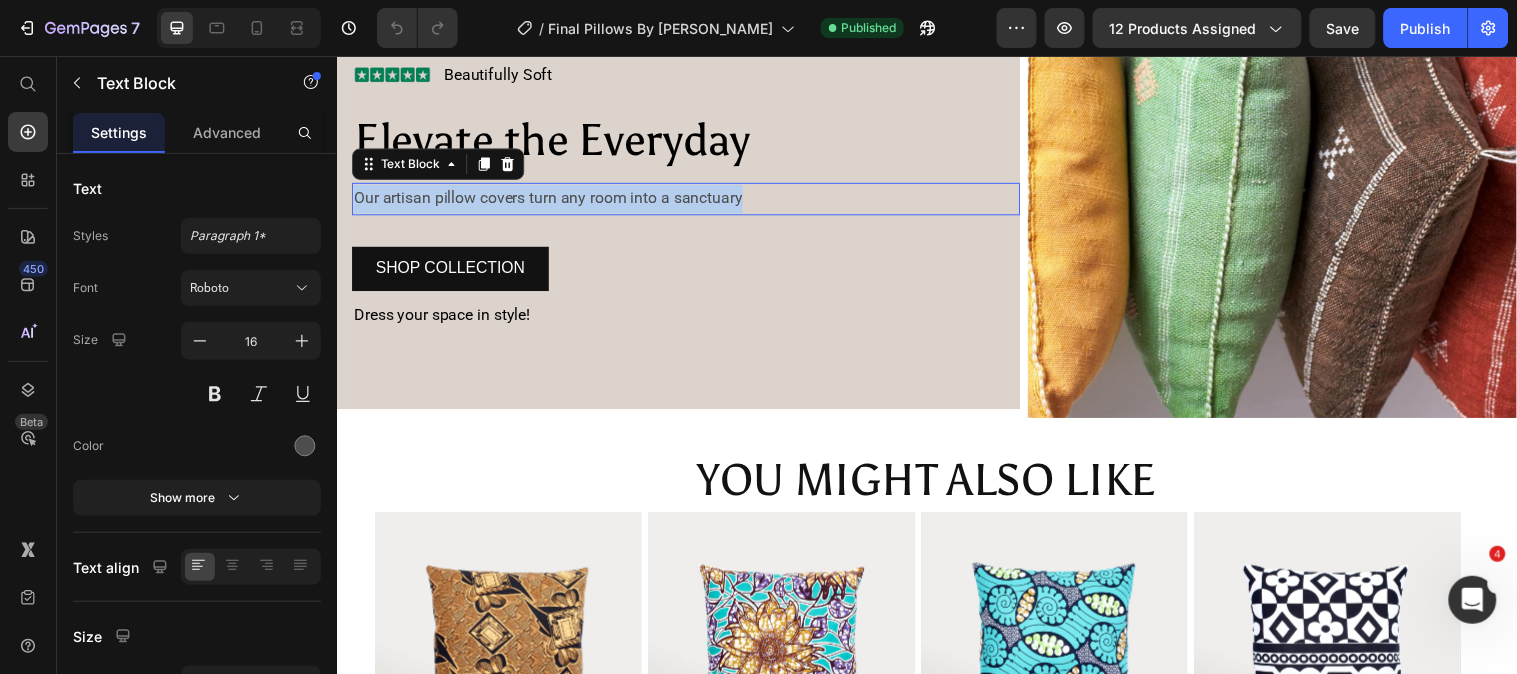 click on "Our artisan pillow covers turn any room into a sanctuary" at bounding box center (691, 200) 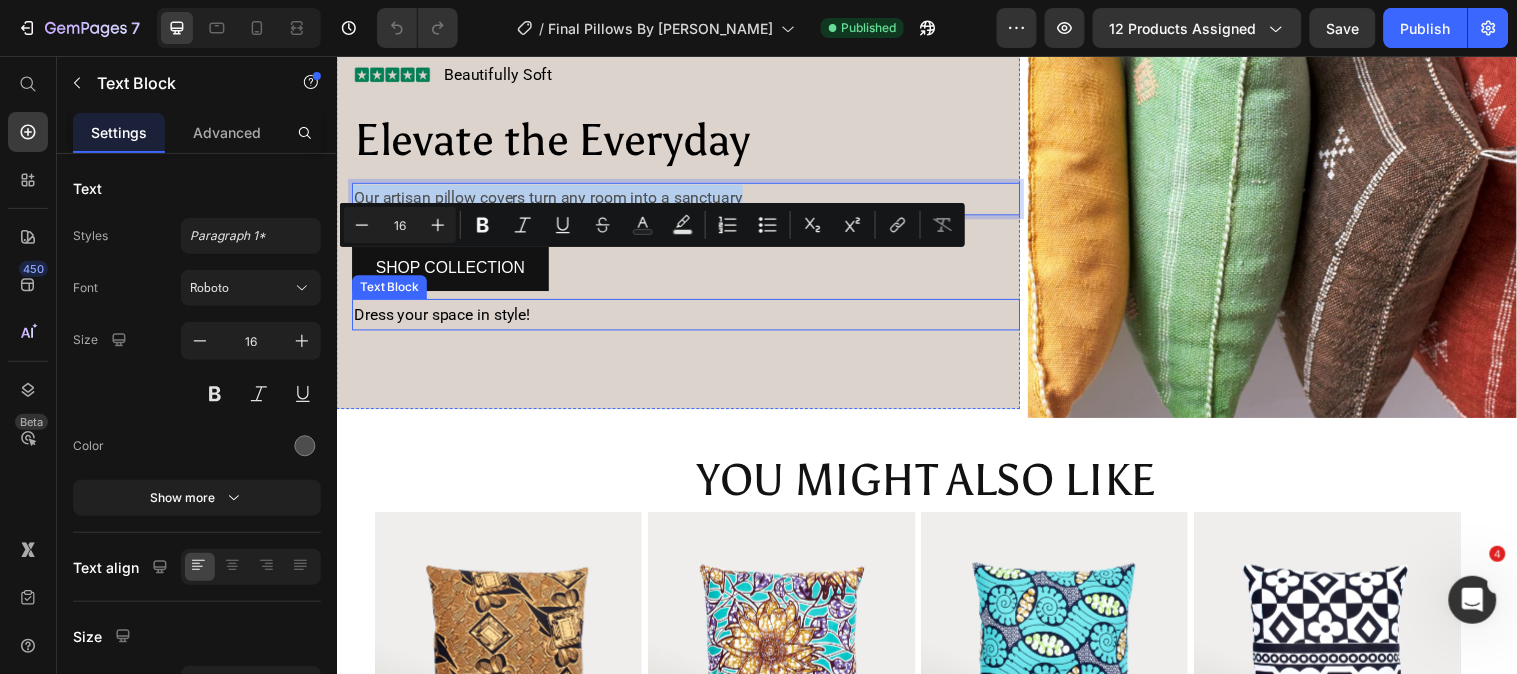 click on "Dress your space in style!" at bounding box center [443, 317] 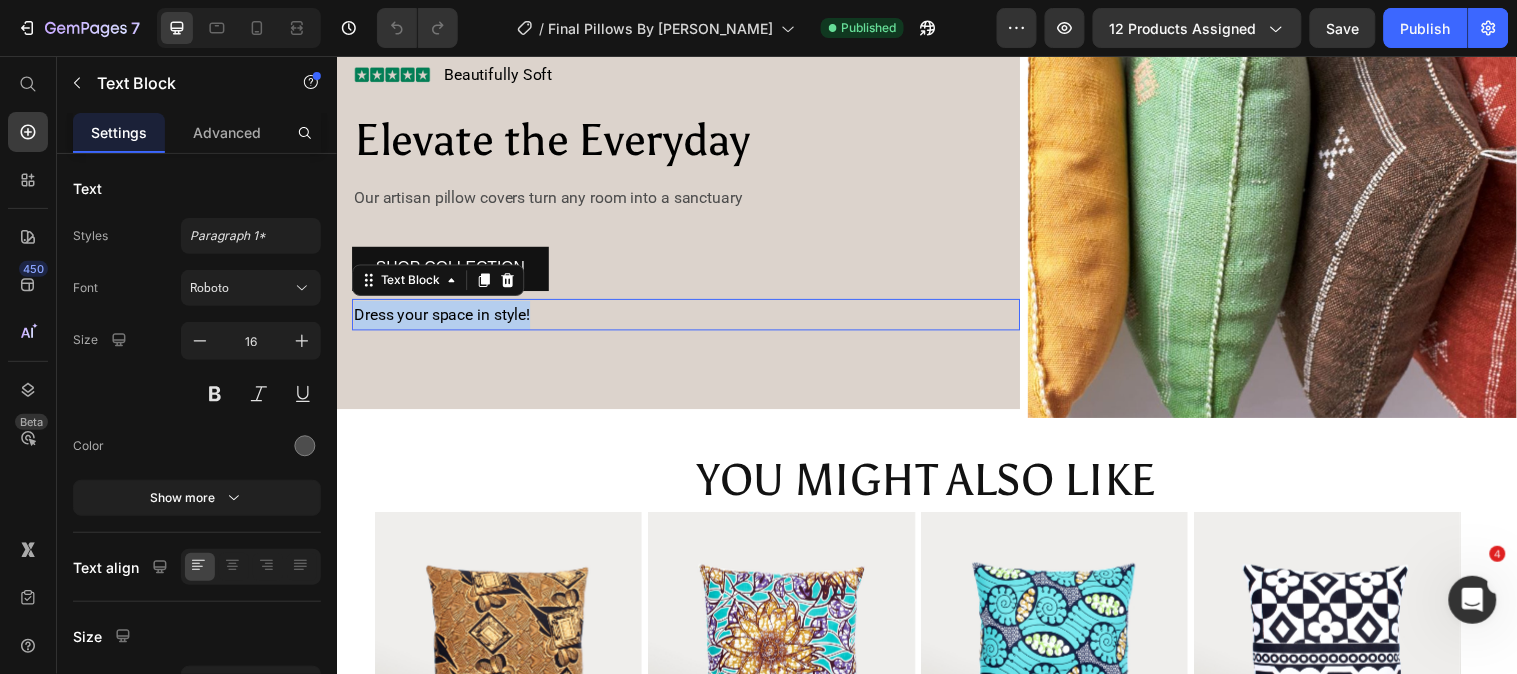 click on "Dress your space in style!" at bounding box center (443, 317) 